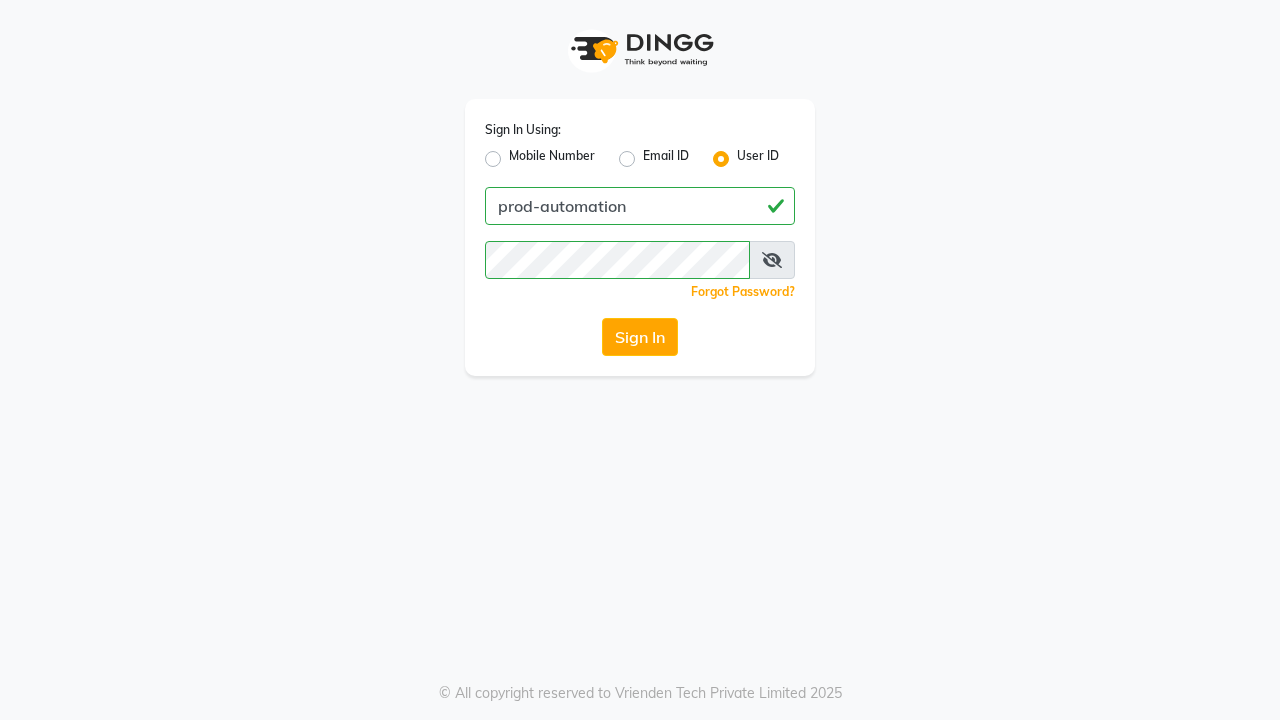 scroll, scrollTop: 0, scrollLeft: 0, axis: both 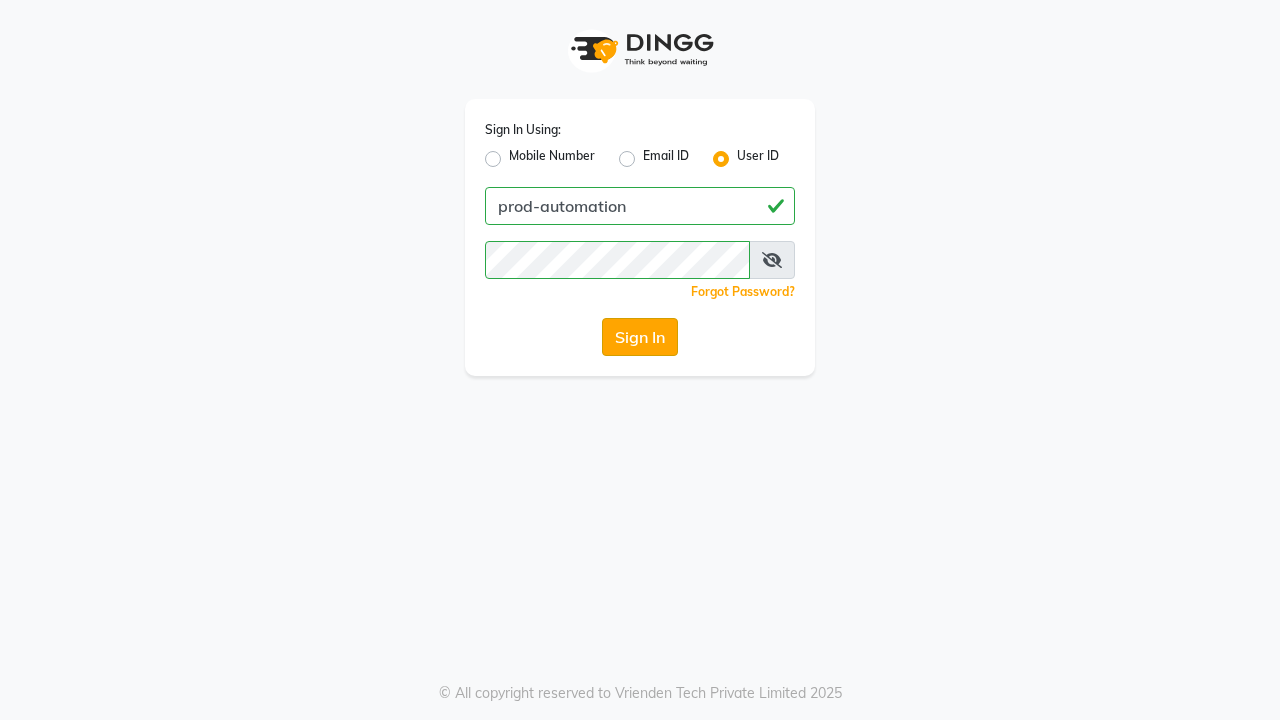 click on "Sign In" 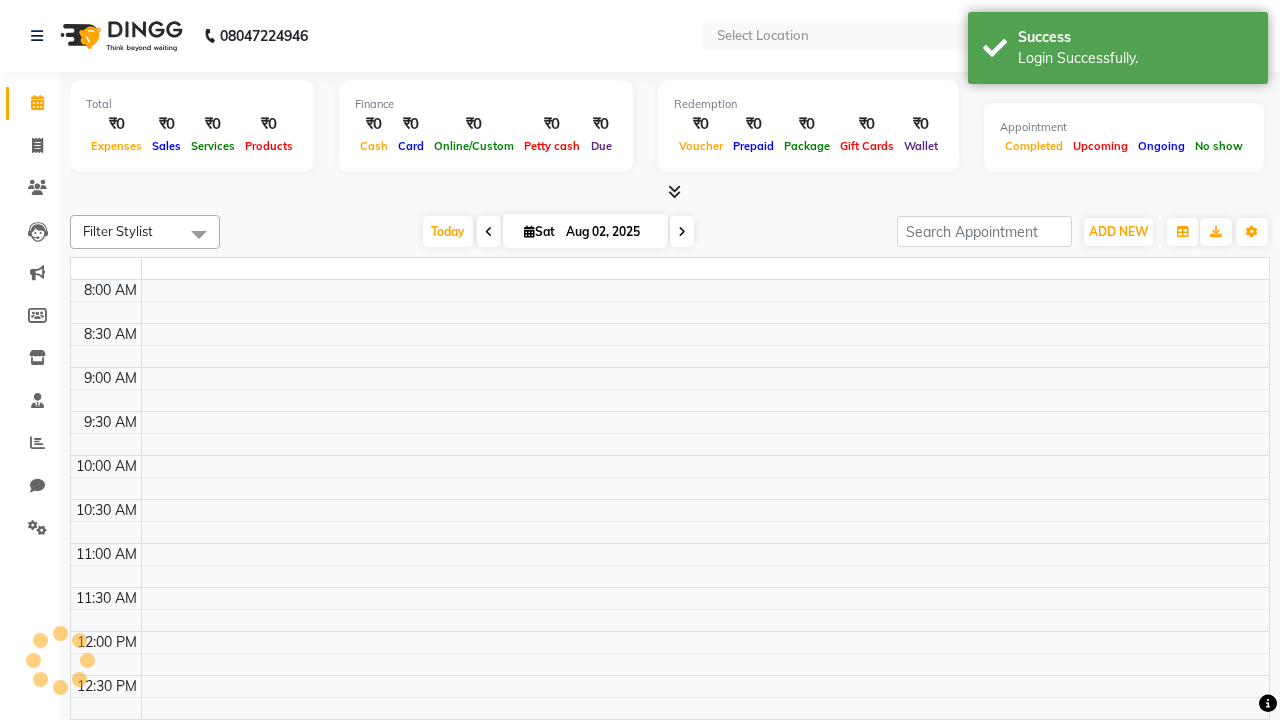 select on "en" 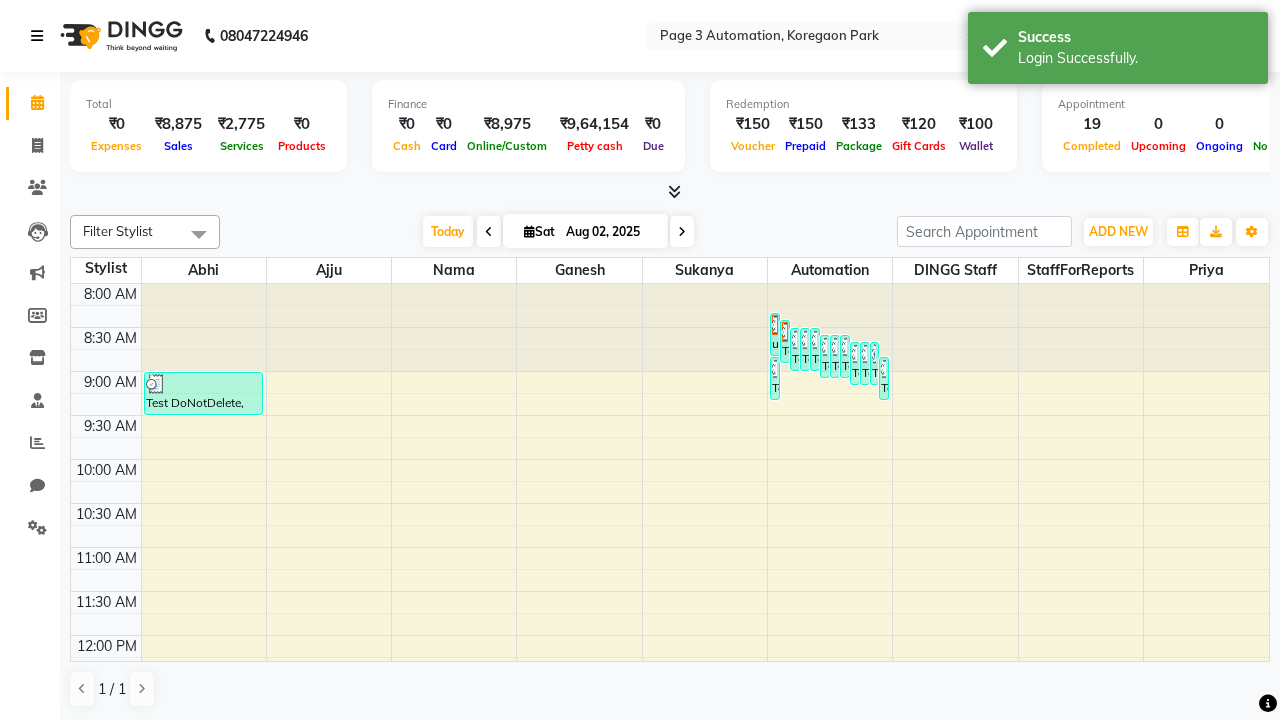 click at bounding box center [37, 36] 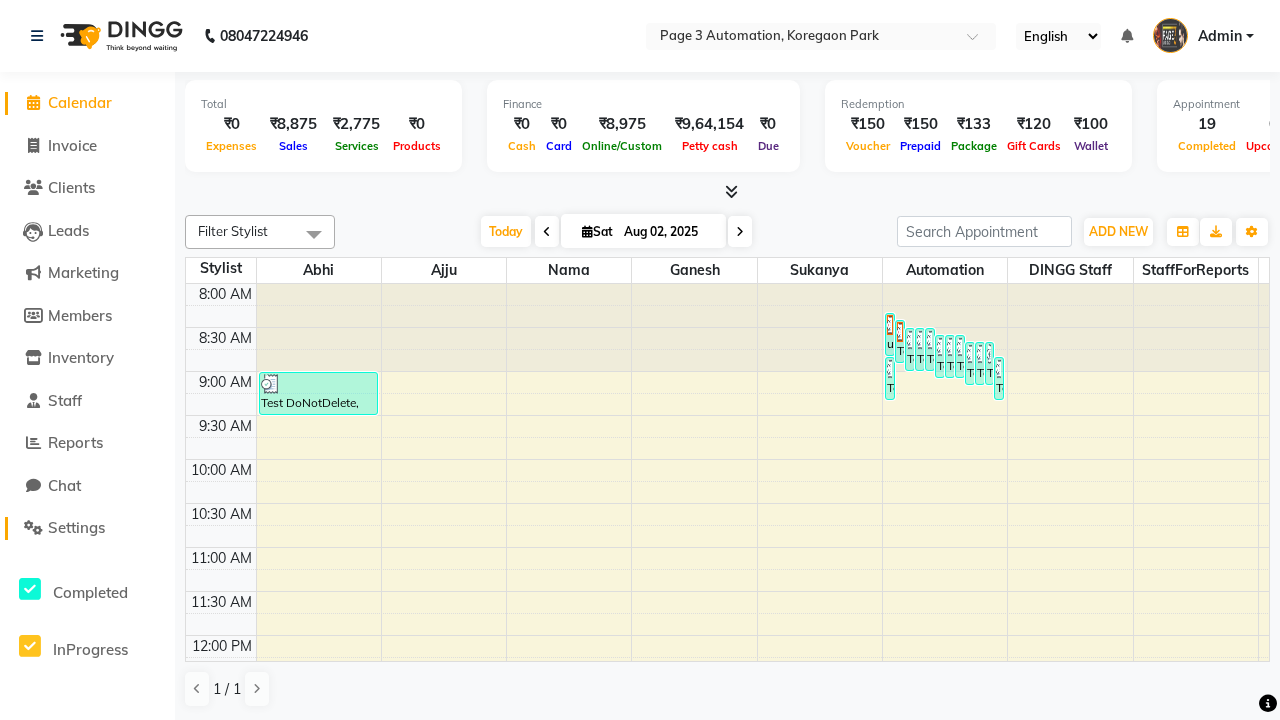 click on "Settings" 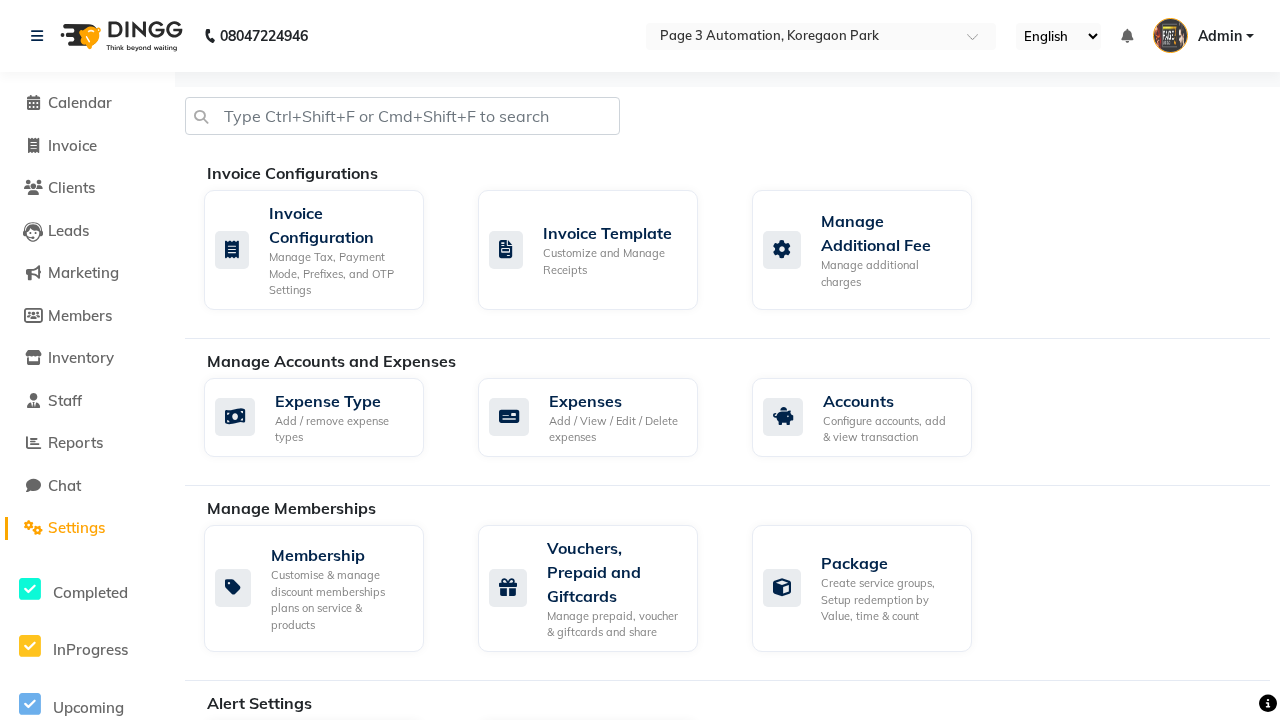 click on "Business Hours" 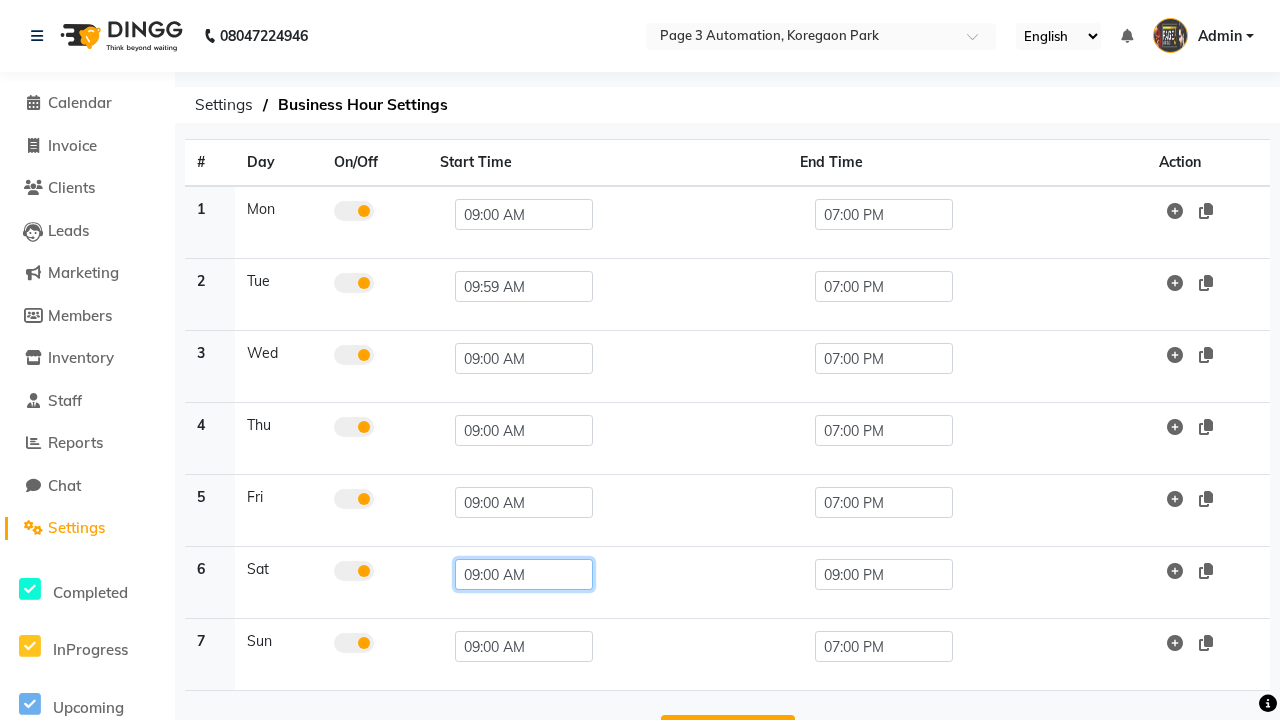 click on "09:00 AM" 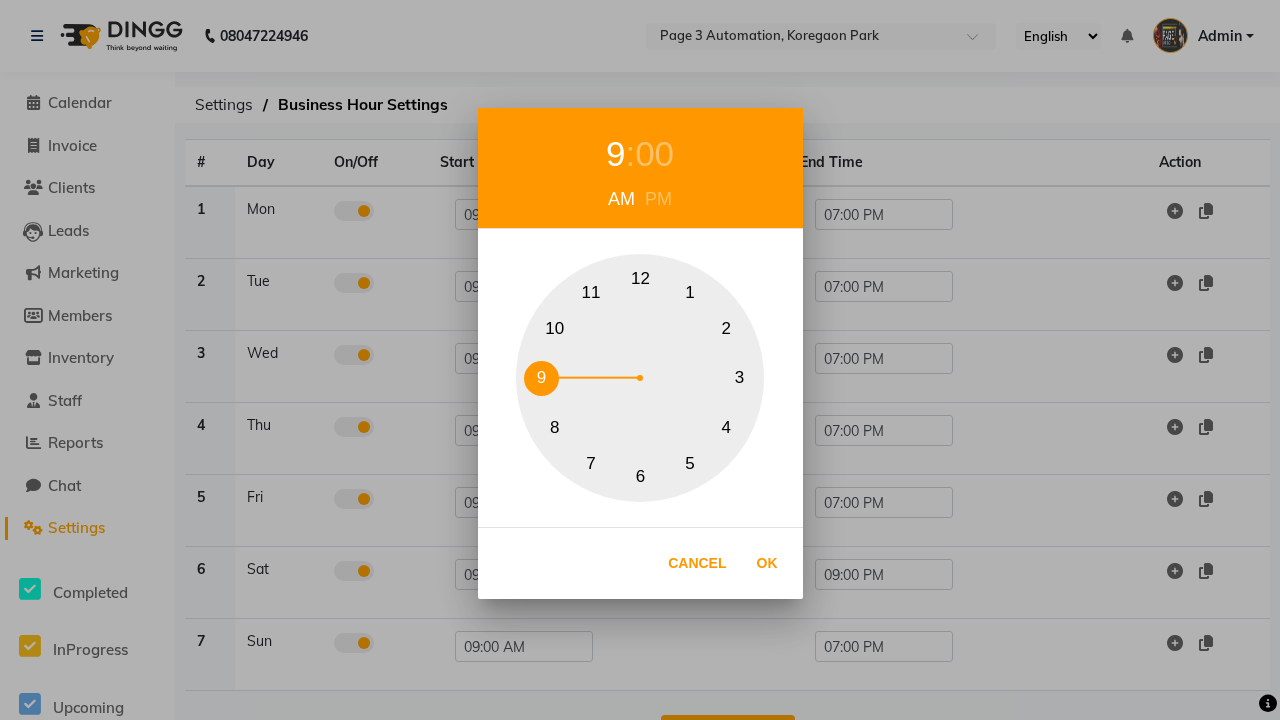 click on "10" at bounding box center (554, 328) 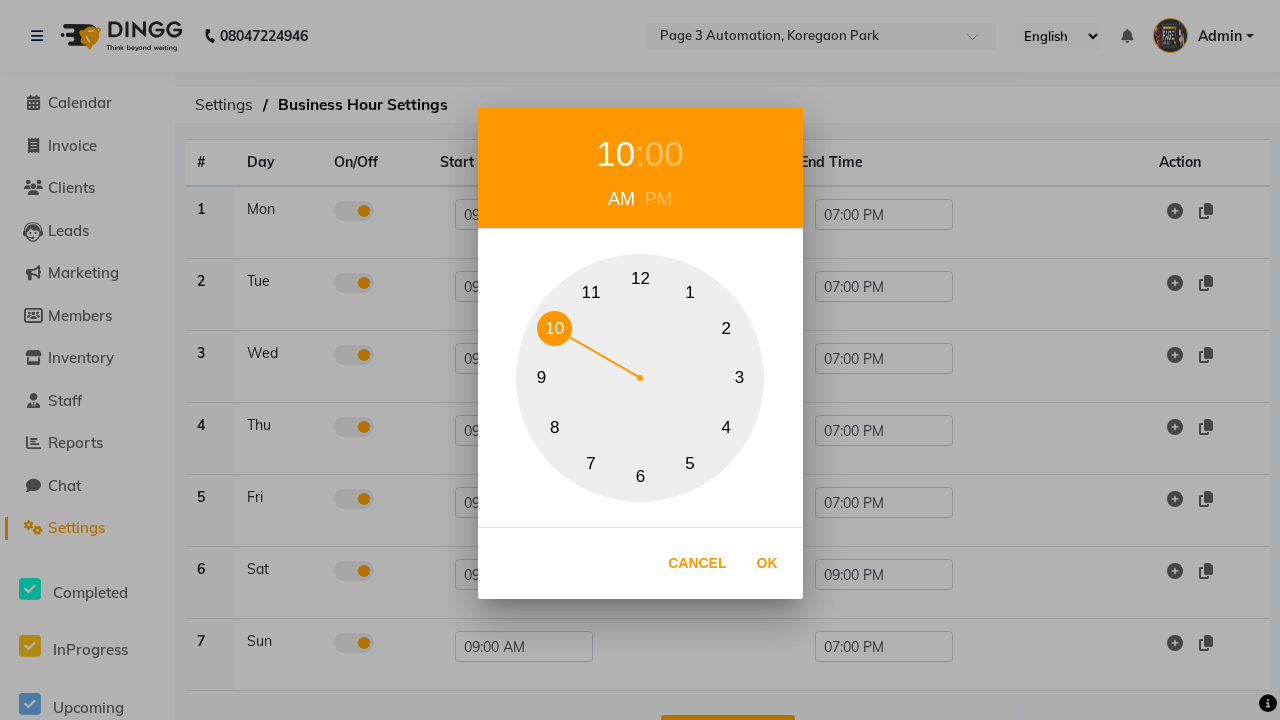 click on "00" at bounding box center (664, 154) 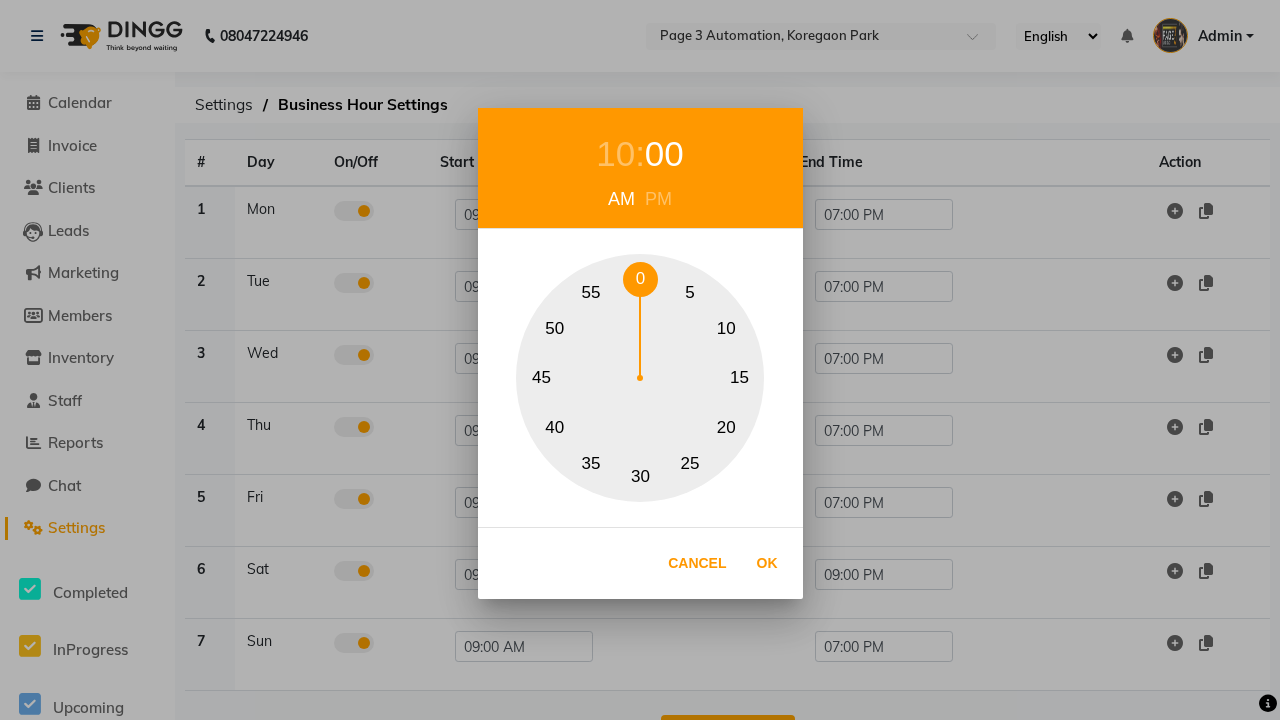 click on "0" at bounding box center [640, 279] 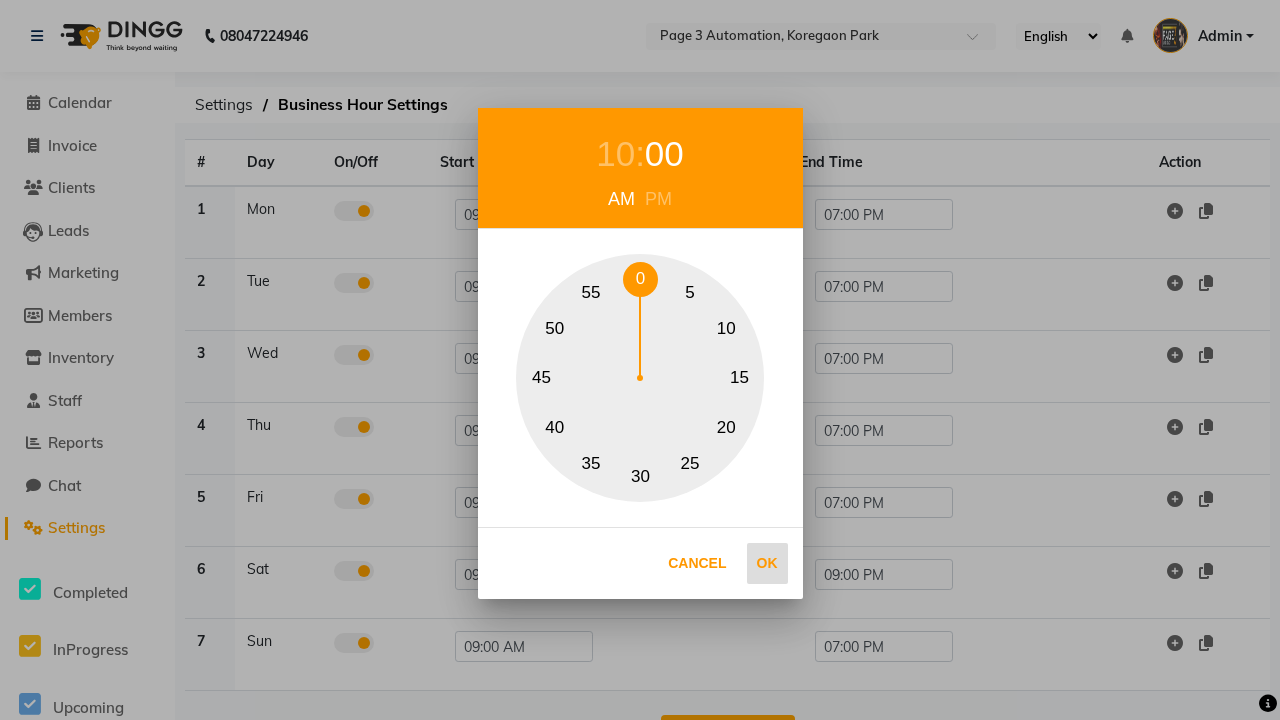 click on "Ok" at bounding box center (767, 563) 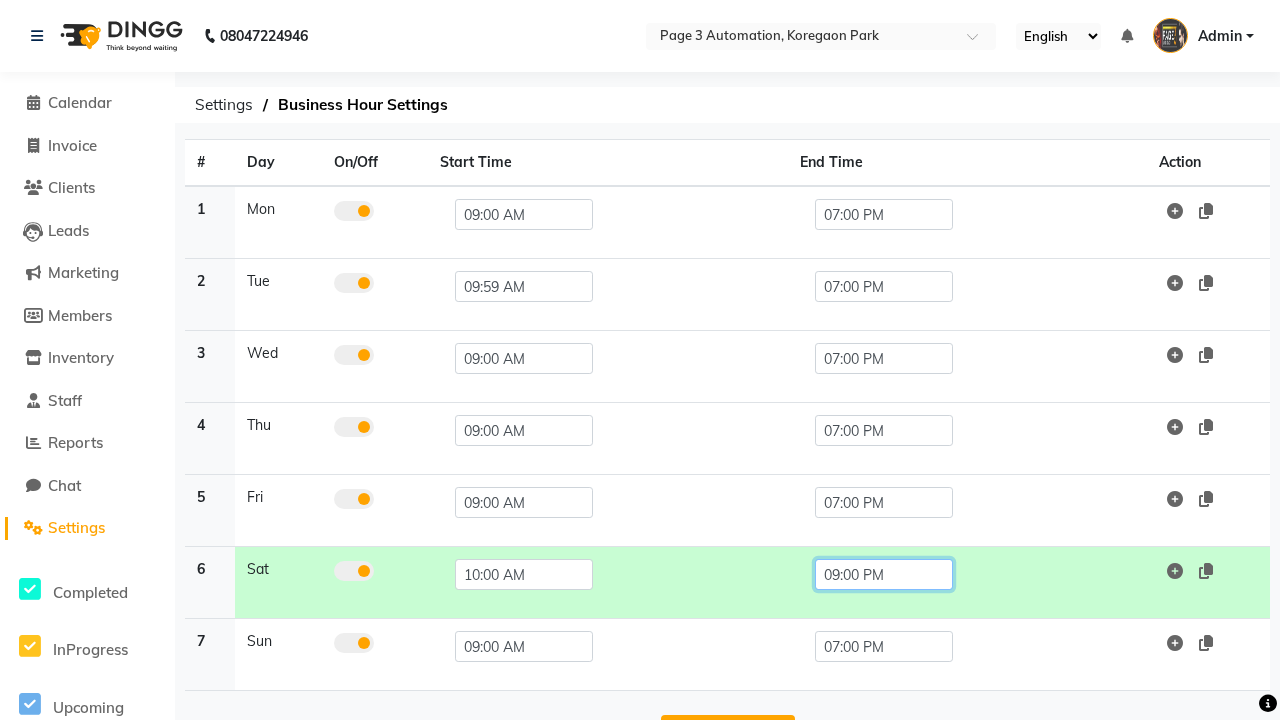 click on "09:00 PM" 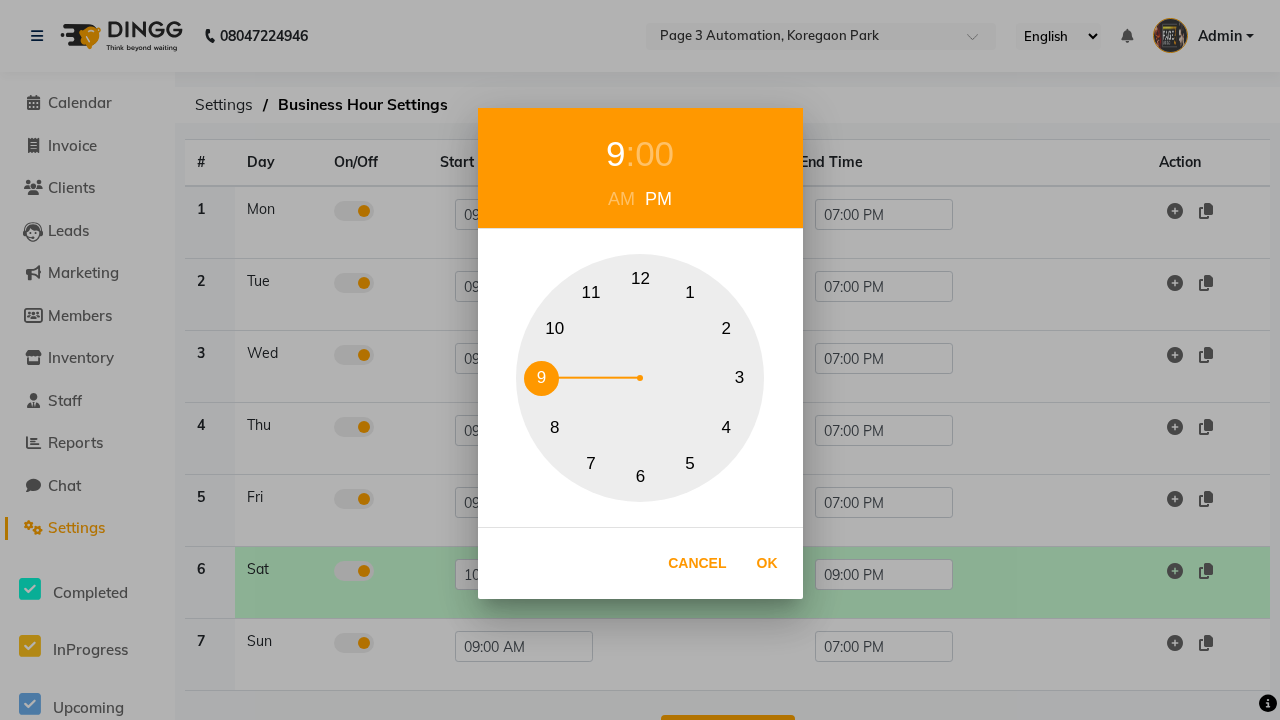 click on "10" at bounding box center [554, 328] 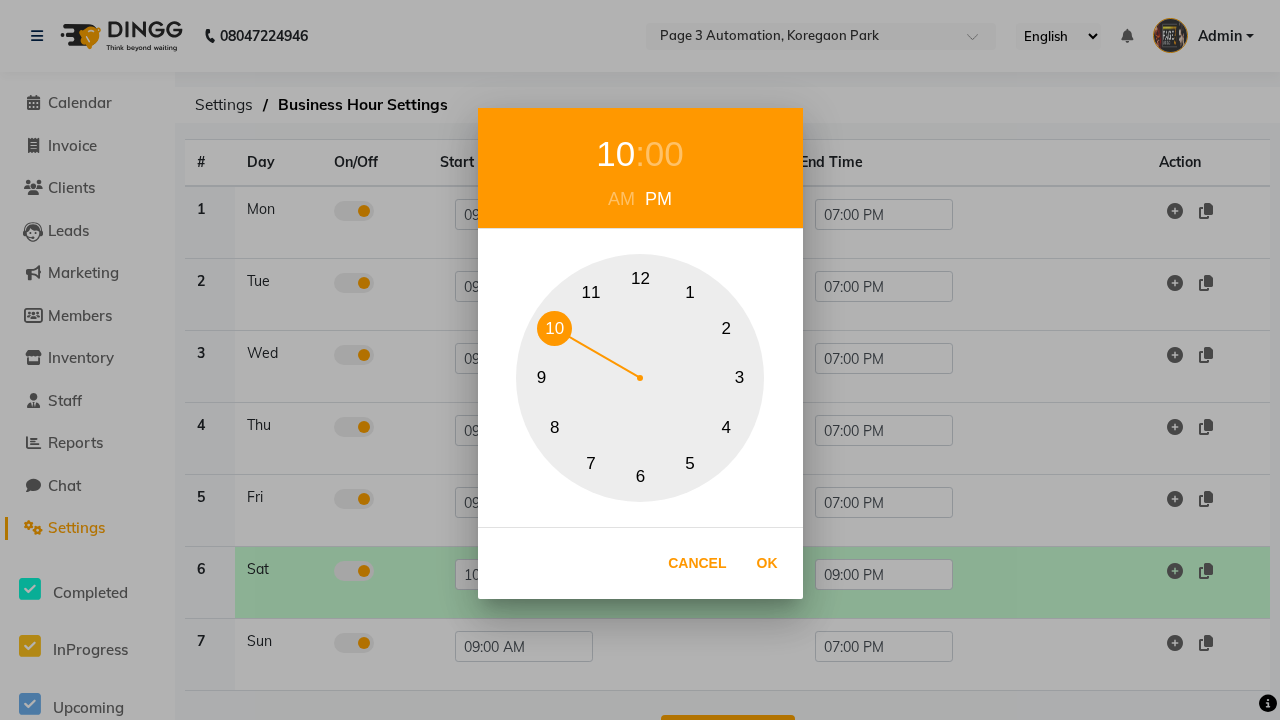 click on "00" at bounding box center (664, 154) 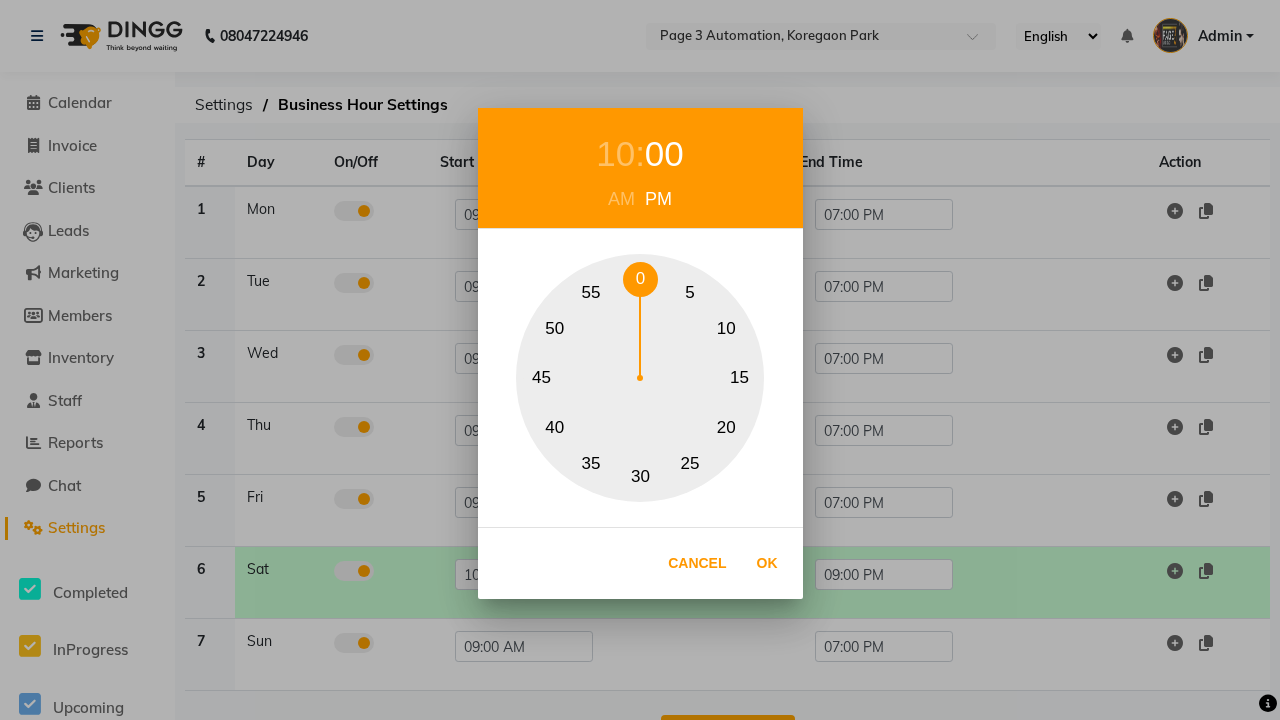 click on "0" at bounding box center (640, 279) 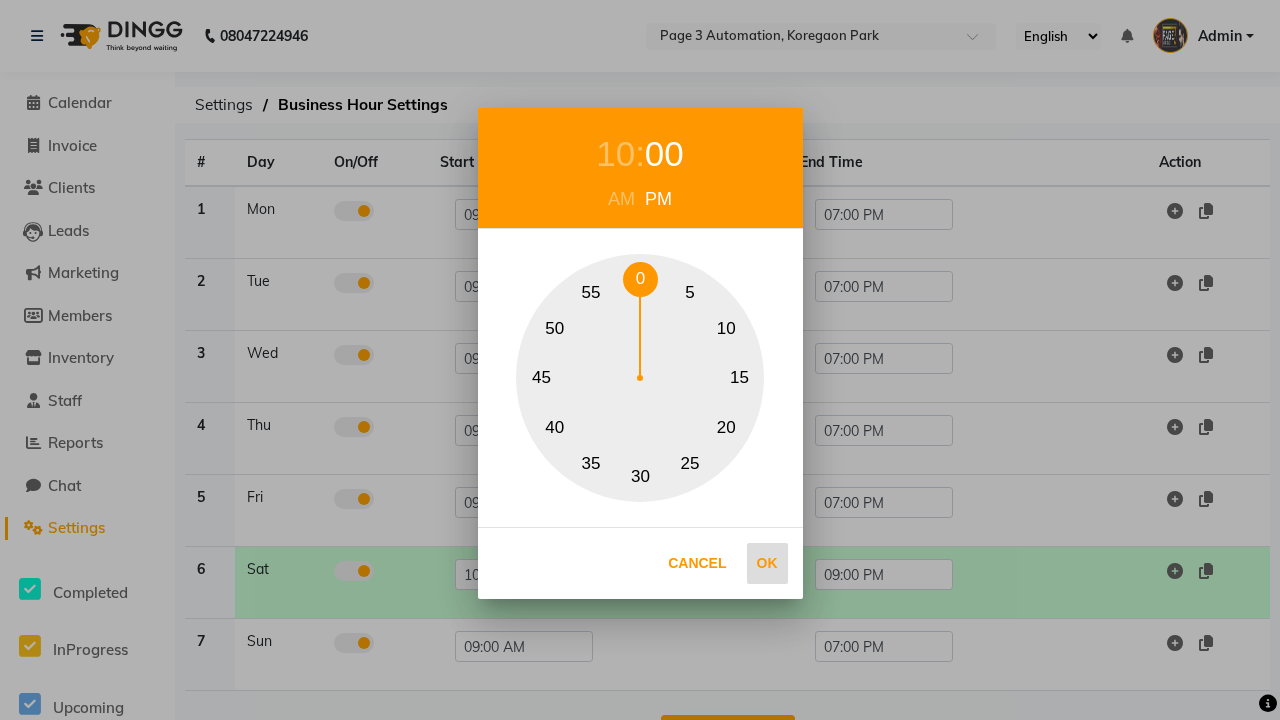 click on "Ok" at bounding box center (767, 563) 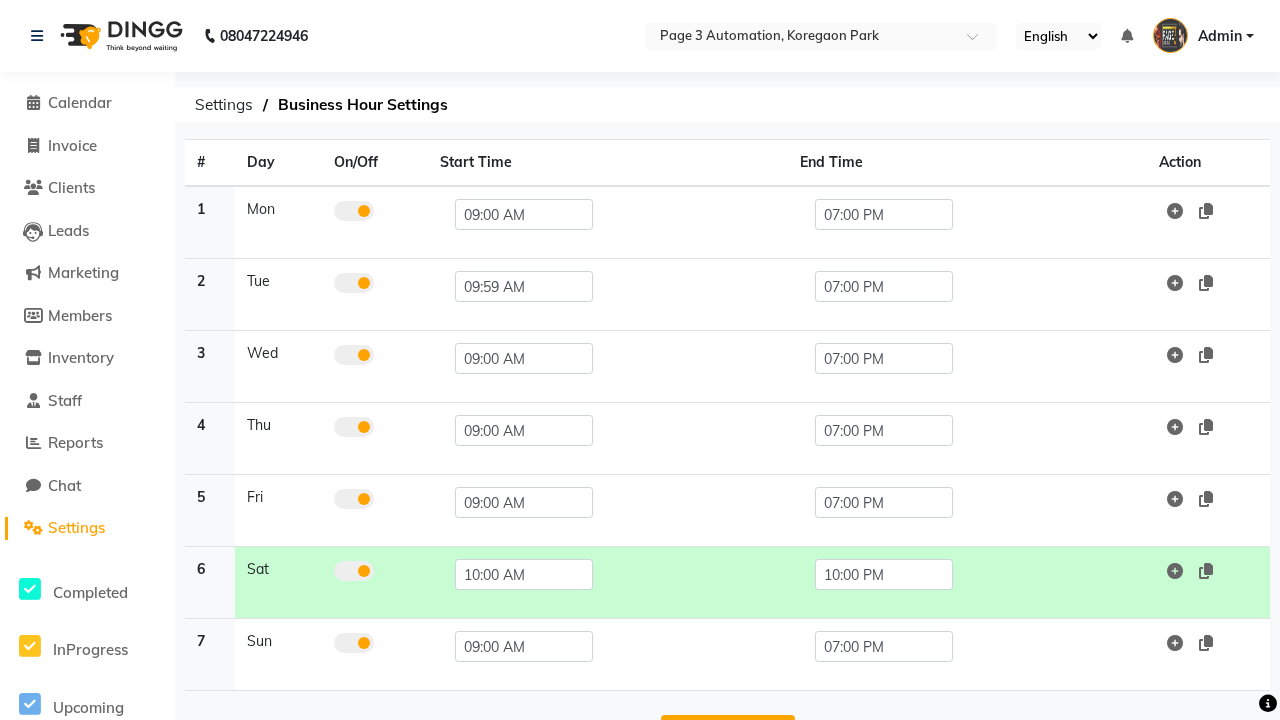 scroll, scrollTop: 33, scrollLeft: 0, axis: vertical 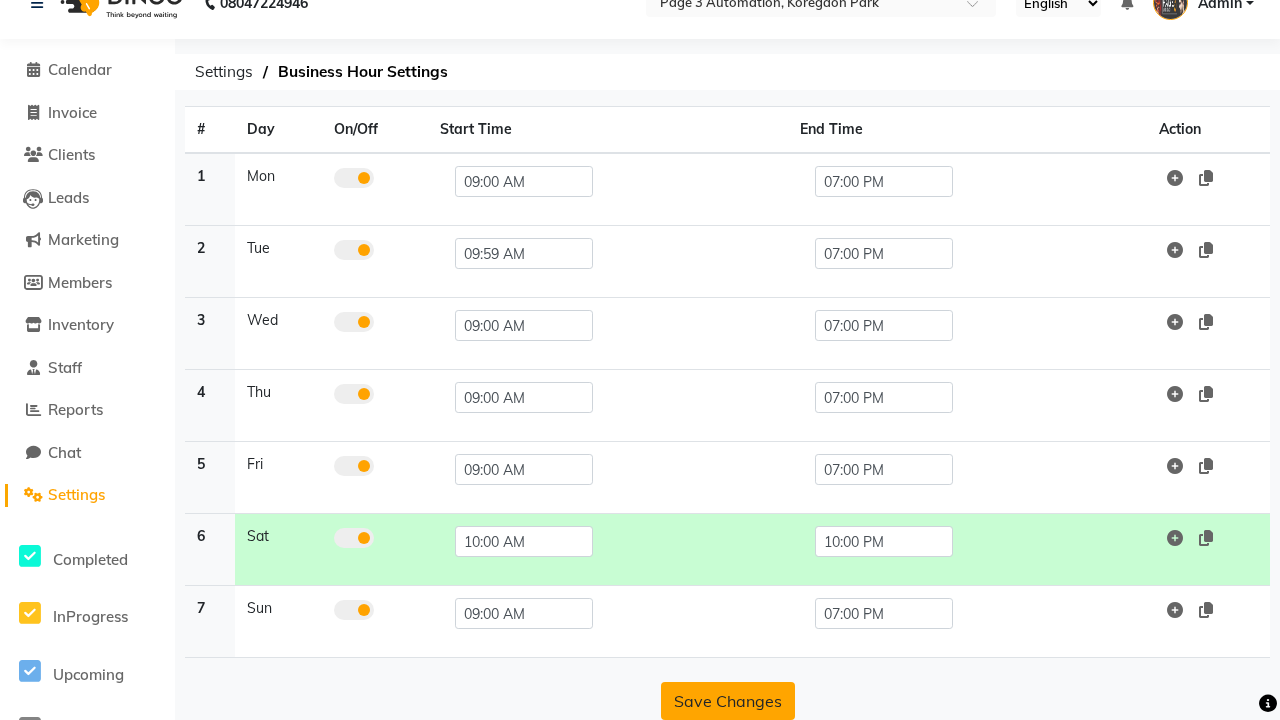 click on "Save Changes" 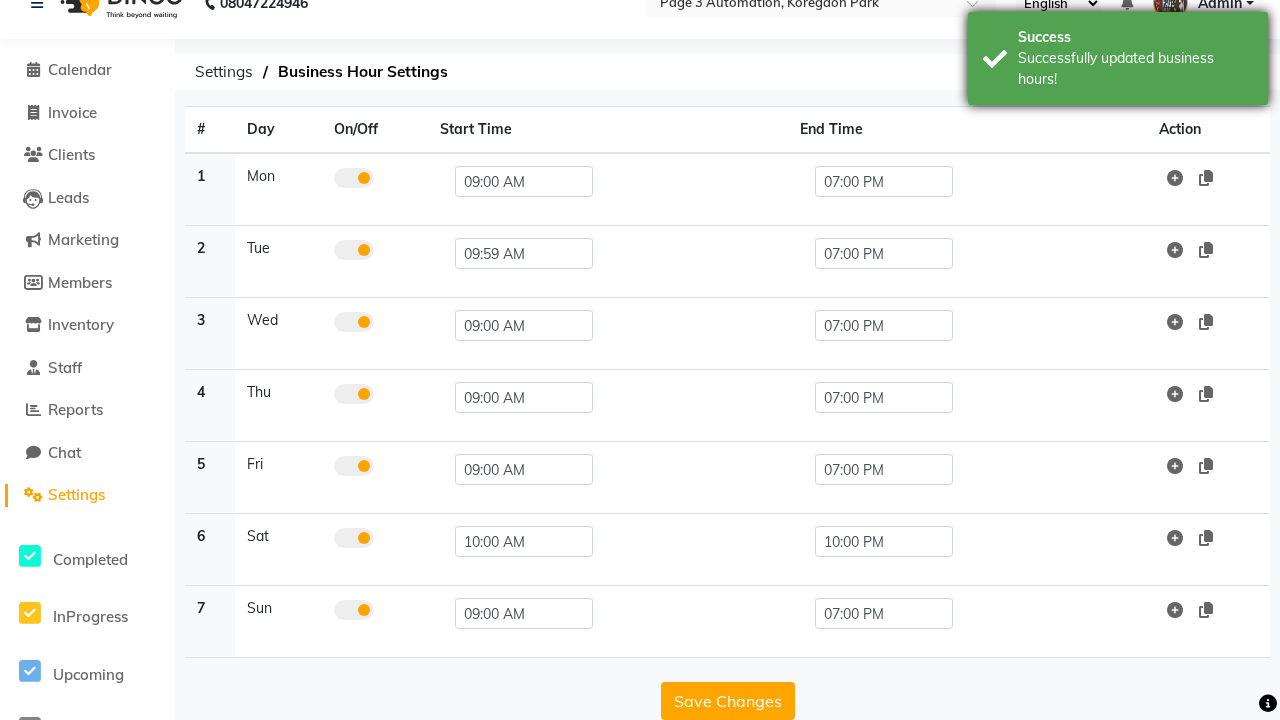 click on "Successfully updated business hours!" at bounding box center (1135, 69) 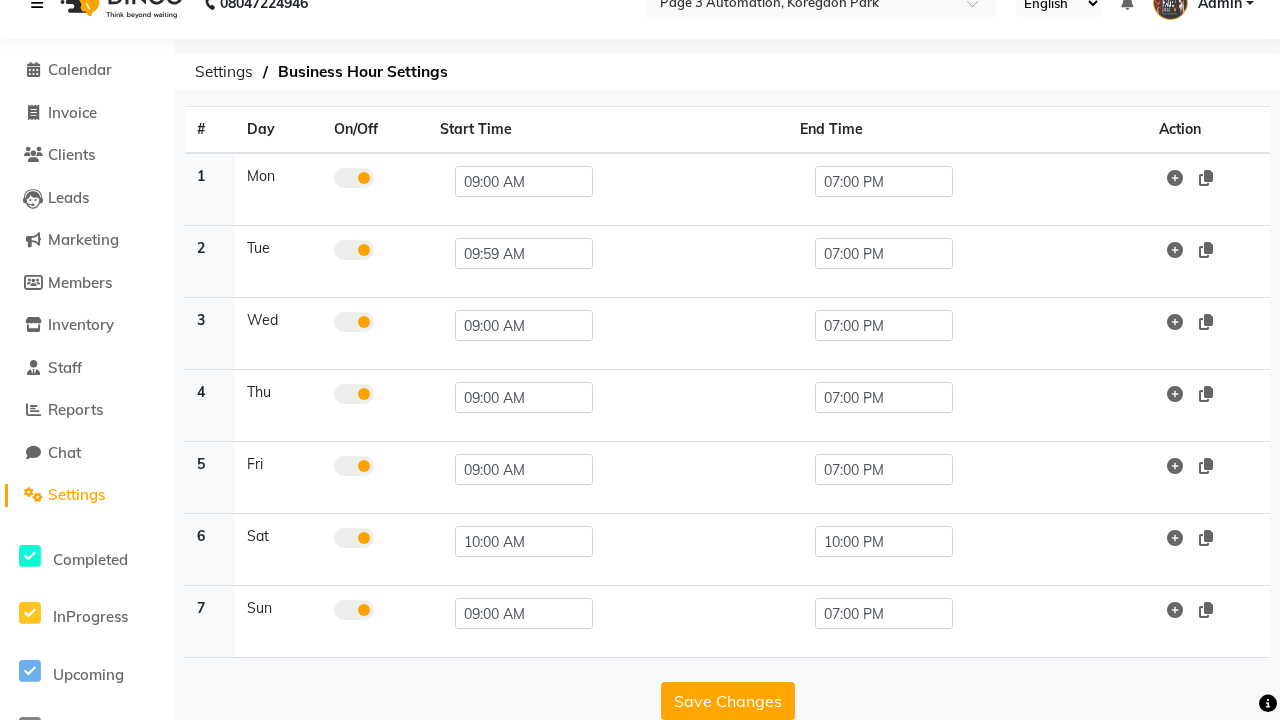 click at bounding box center [37, 3] 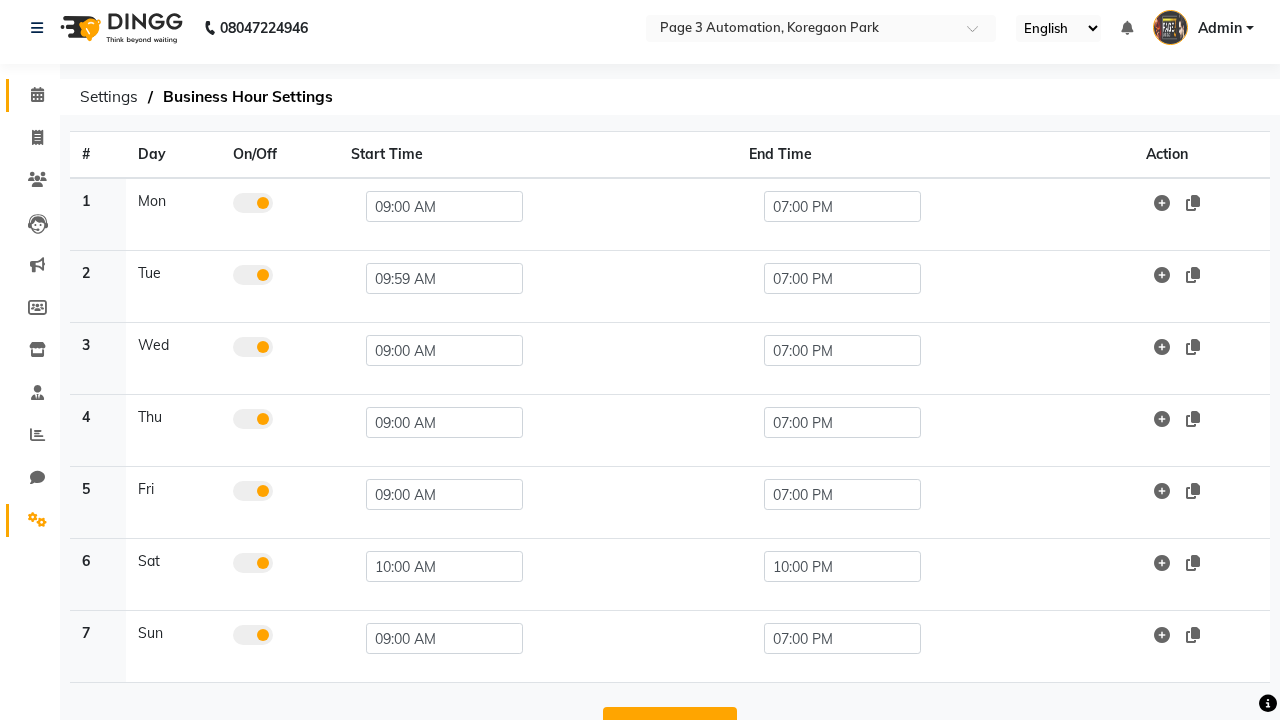 click 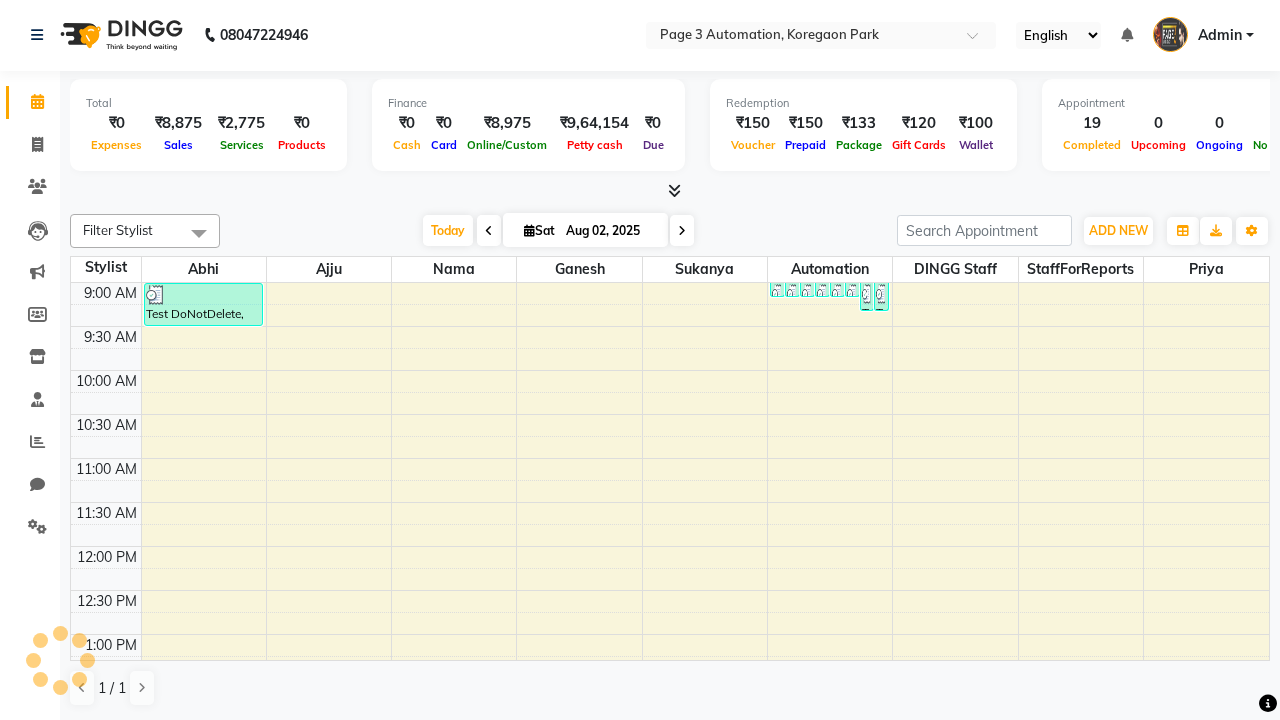 scroll, scrollTop: 0, scrollLeft: 0, axis: both 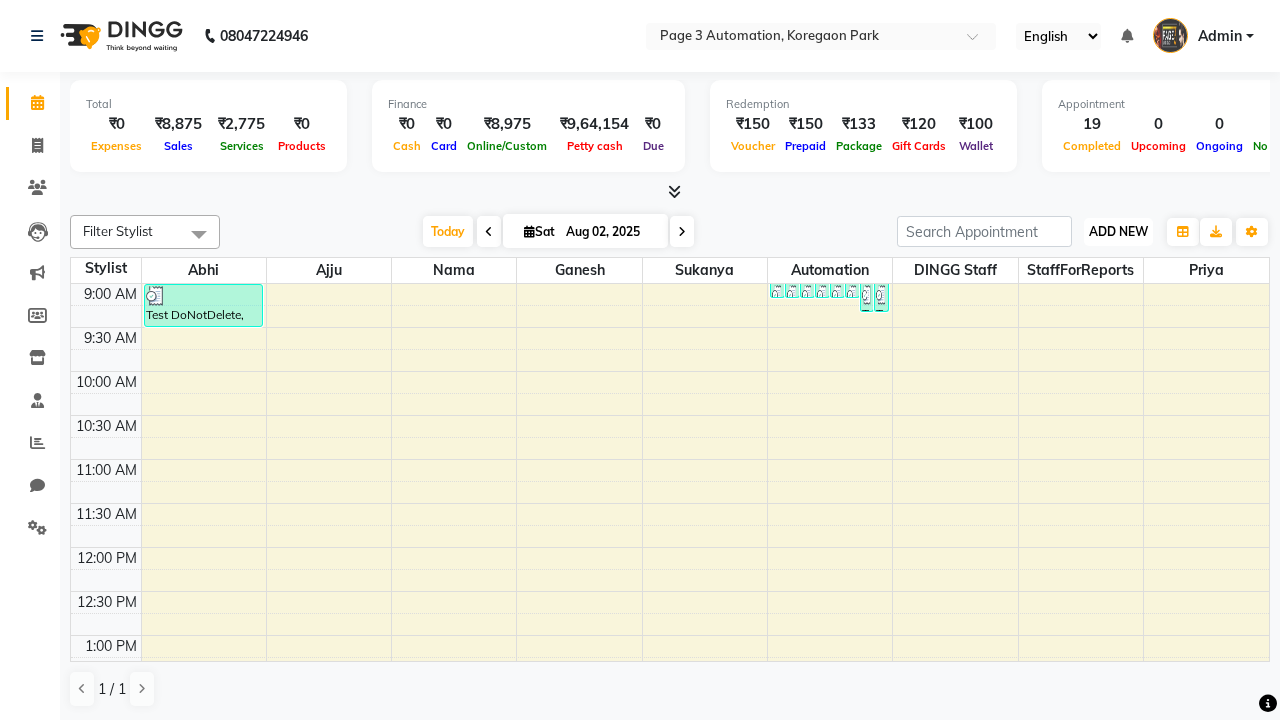 click on "ADD NEW" at bounding box center (1118, 231) 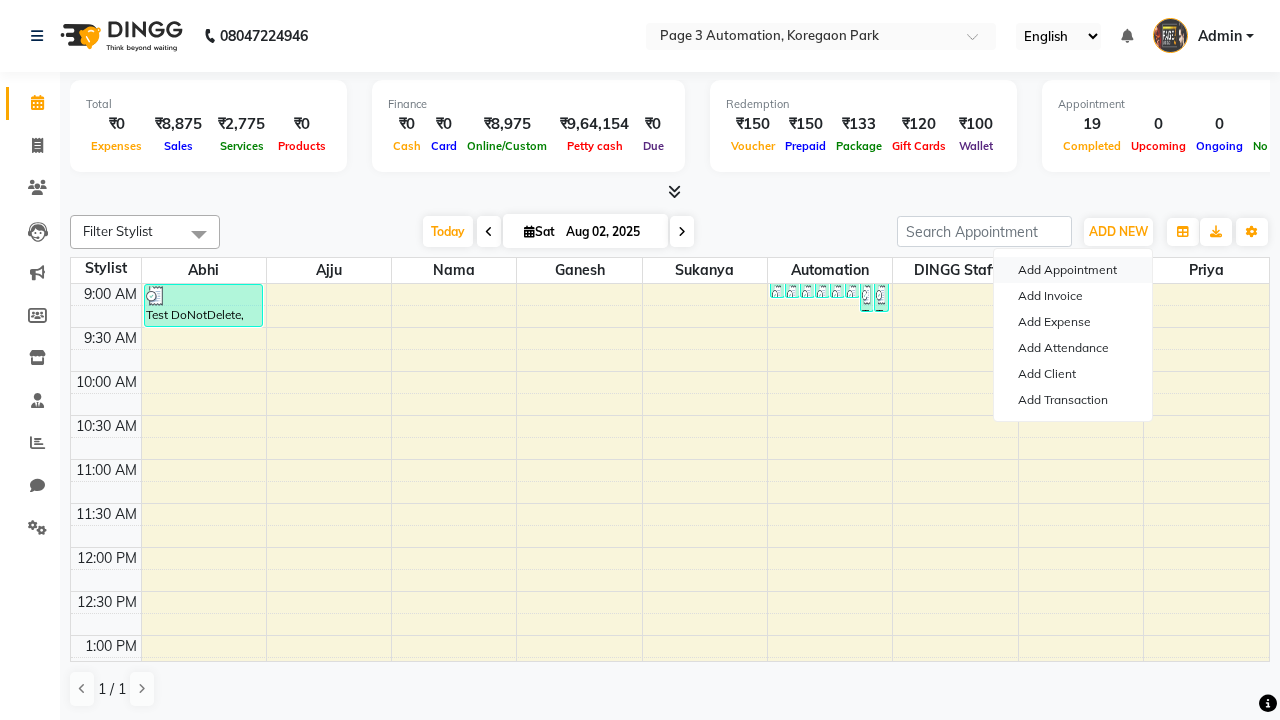 click on "Add Appointment" at bounding box center (1073, 270) 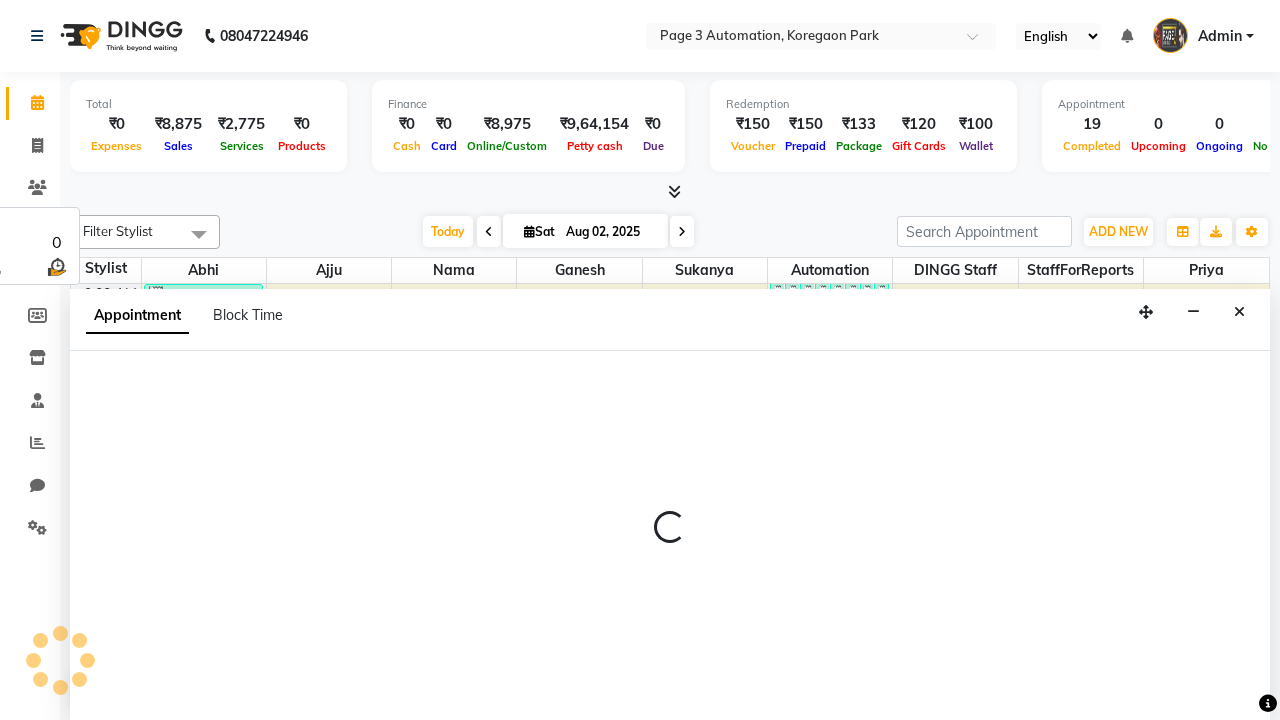 select on "tentative" 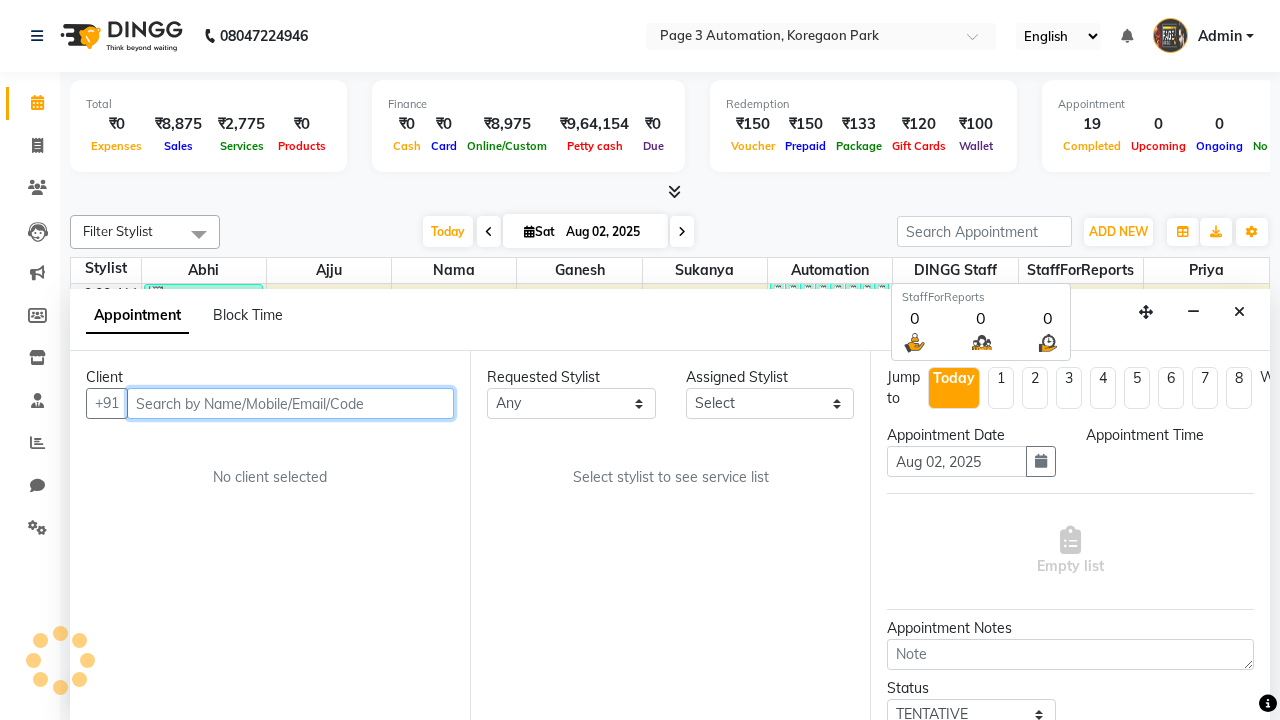 select on "600" 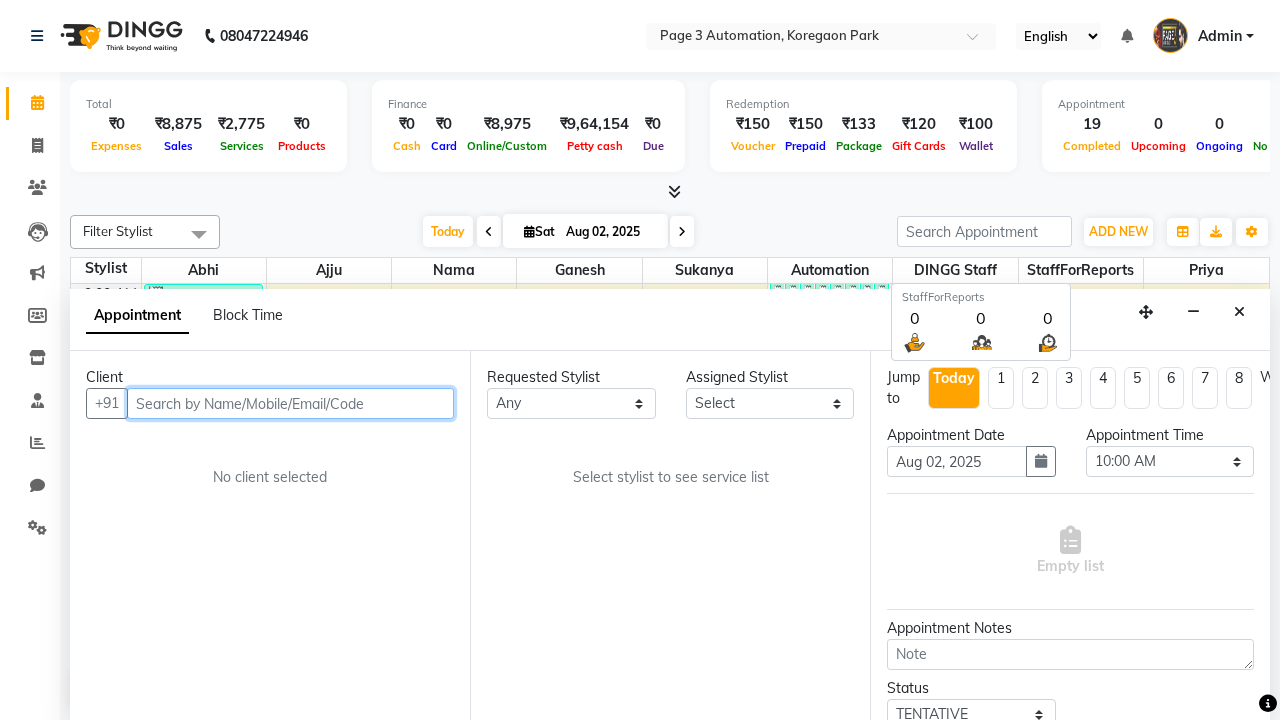 scroll, scrollTop: 1, scrollLeft: 0, axis: vertical 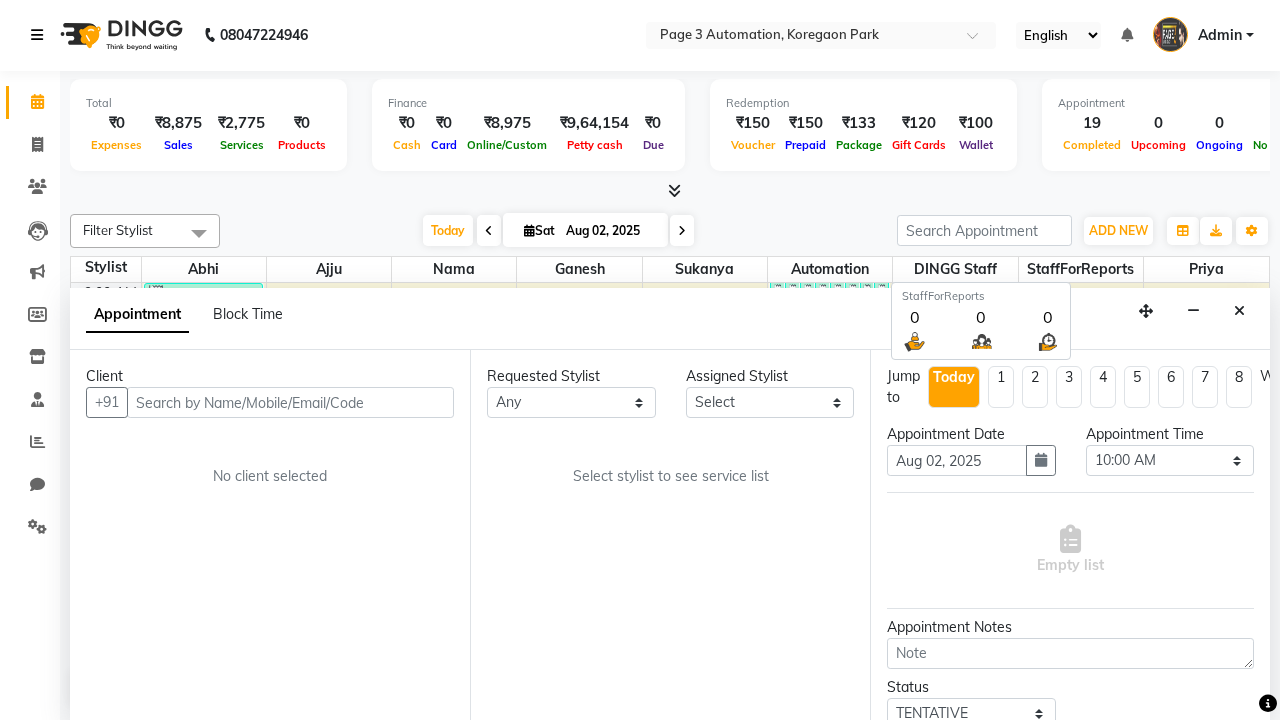 click at bounding box center [37, 35] 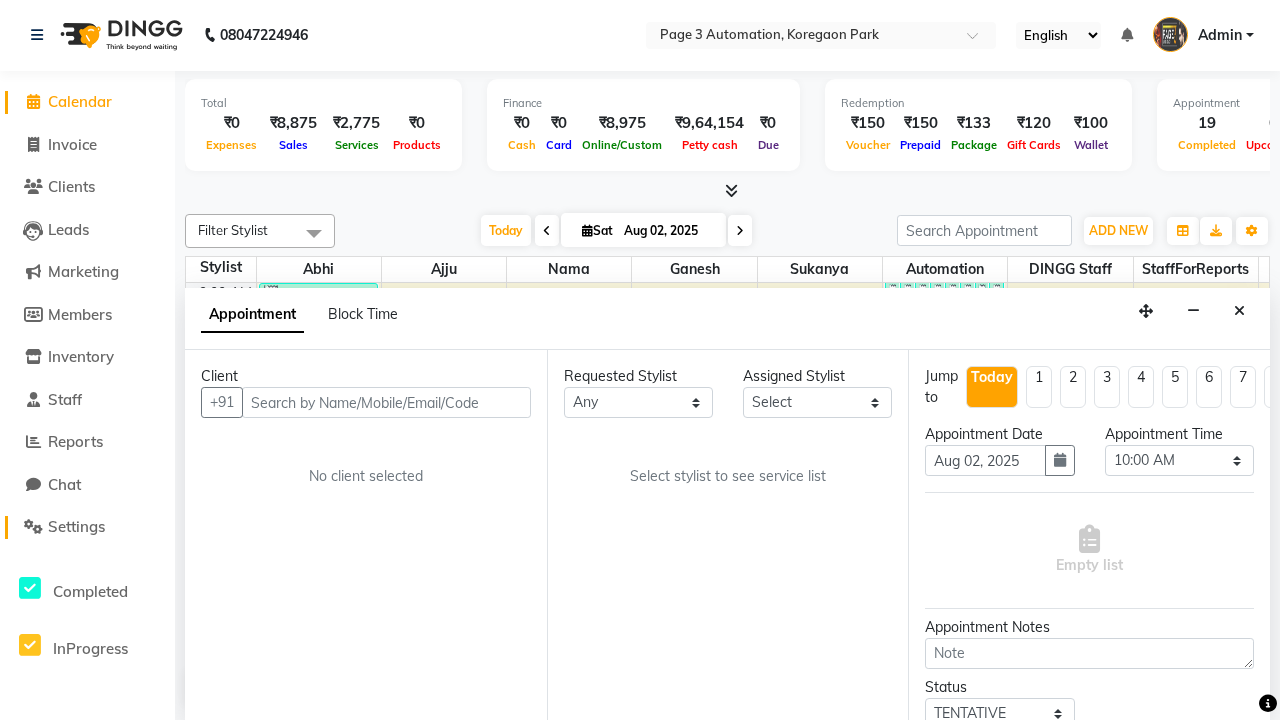 click on "Settings" 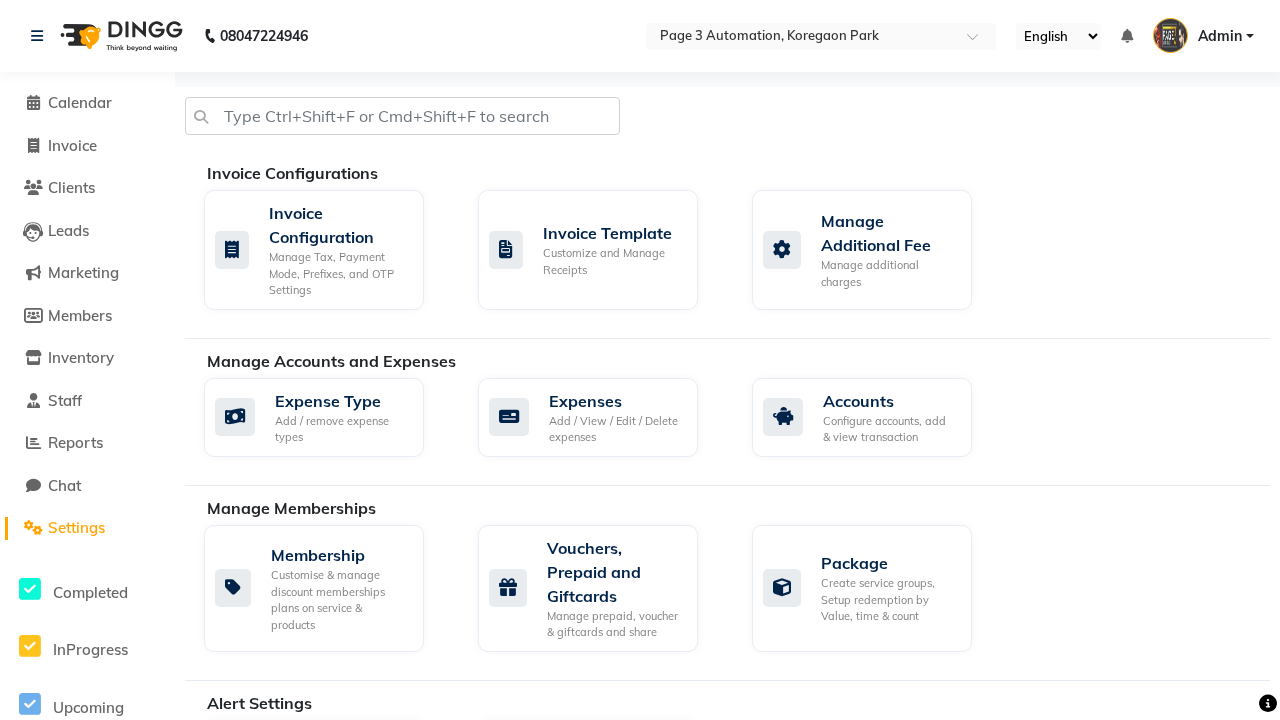 click on "Business Hours" 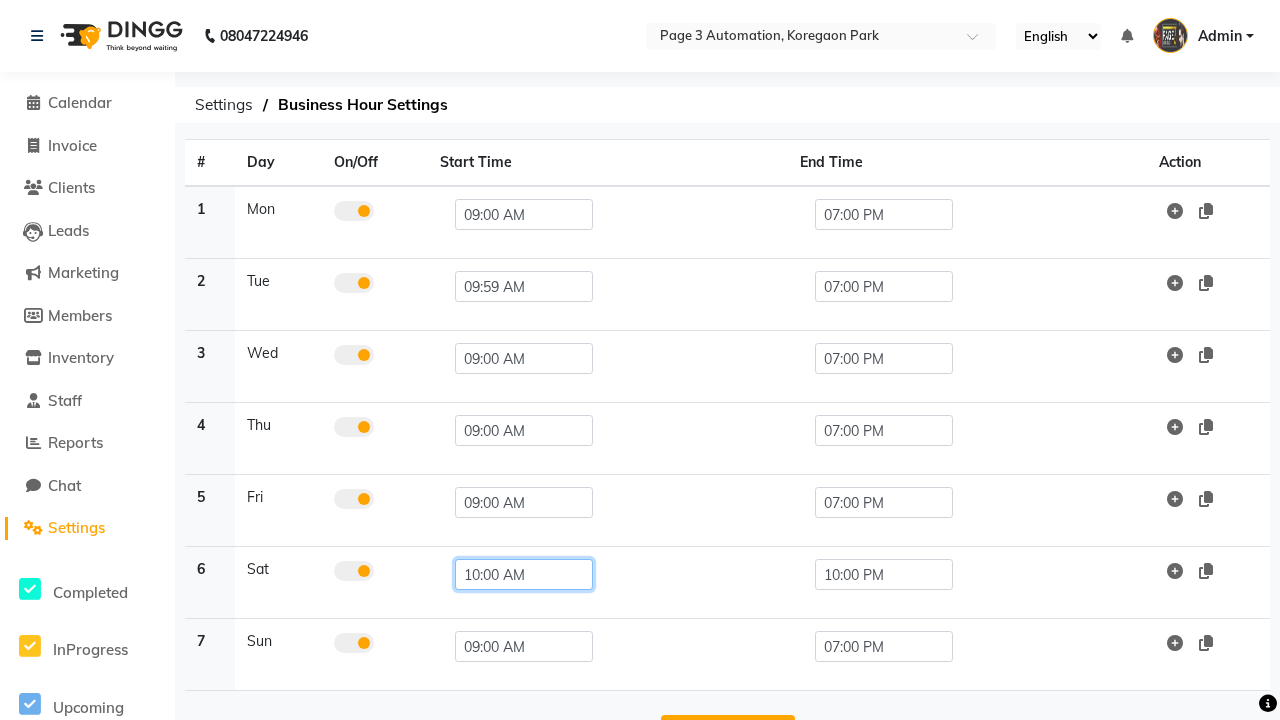 click on "10:00 AM" 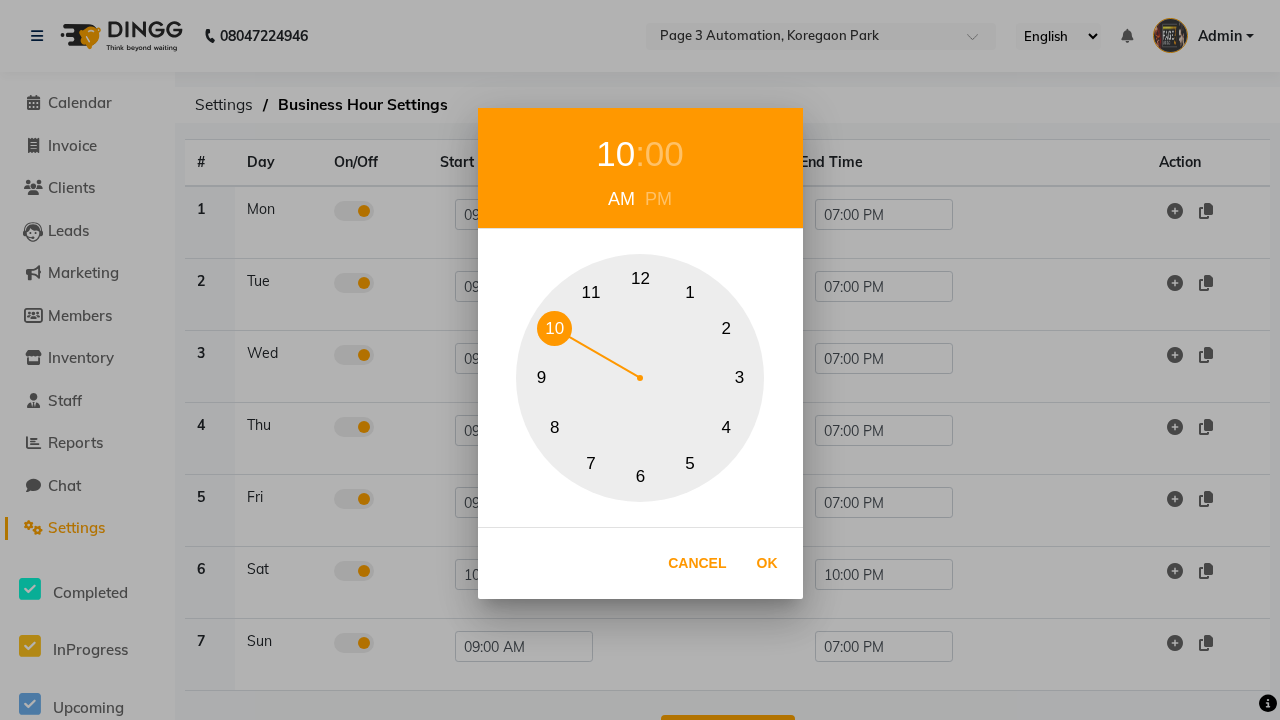 click on "9" at bounding box center [541, 378] 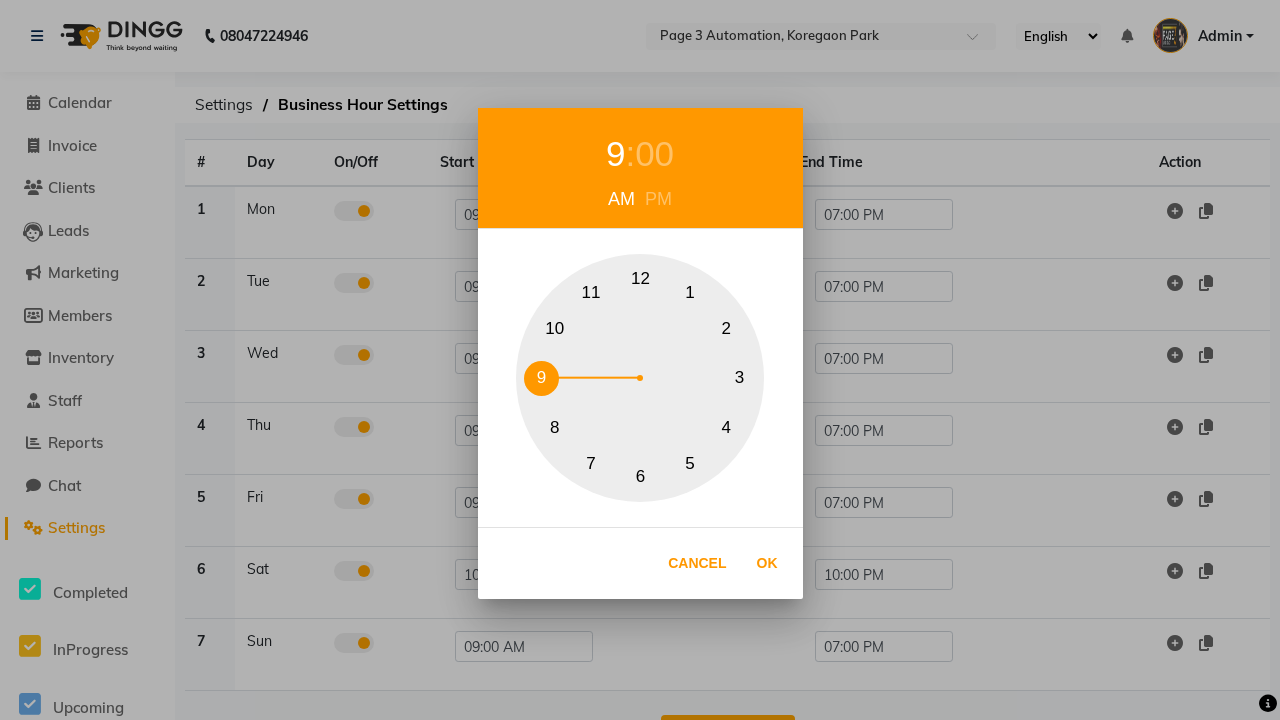 click on "00" at bounding box center (654, 154) 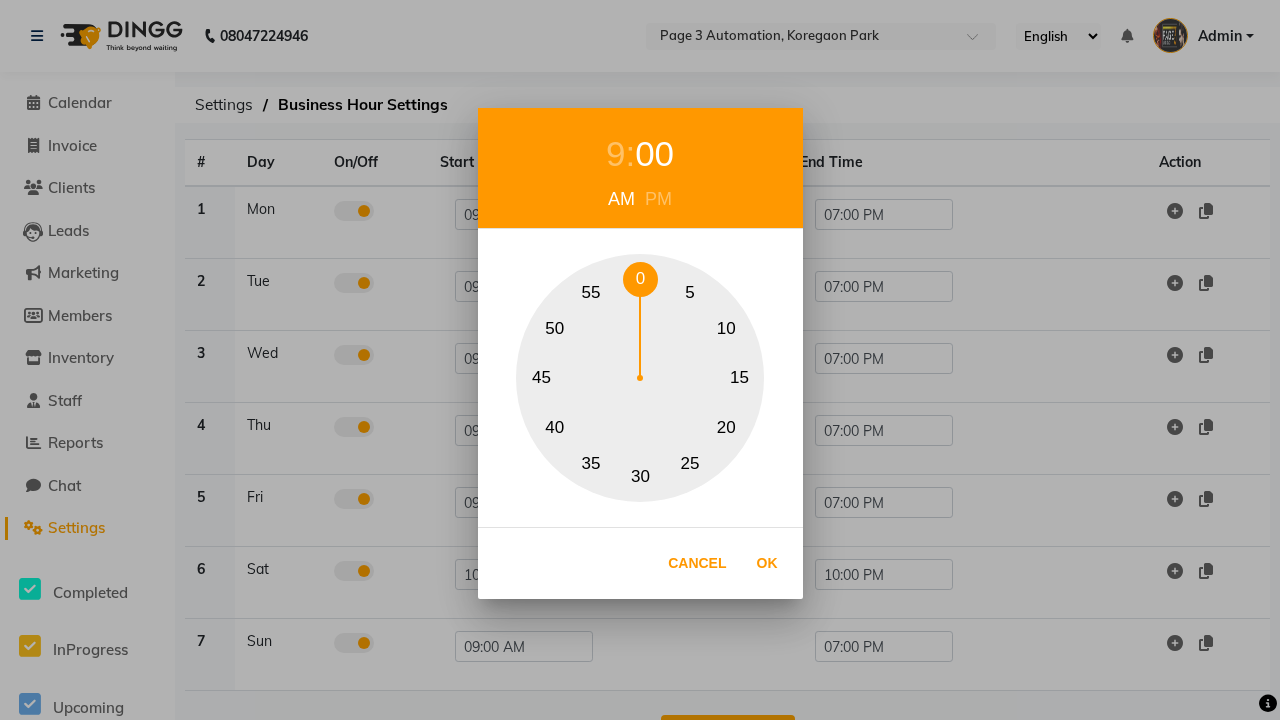 click on "0" at bounding box center (640, 279) 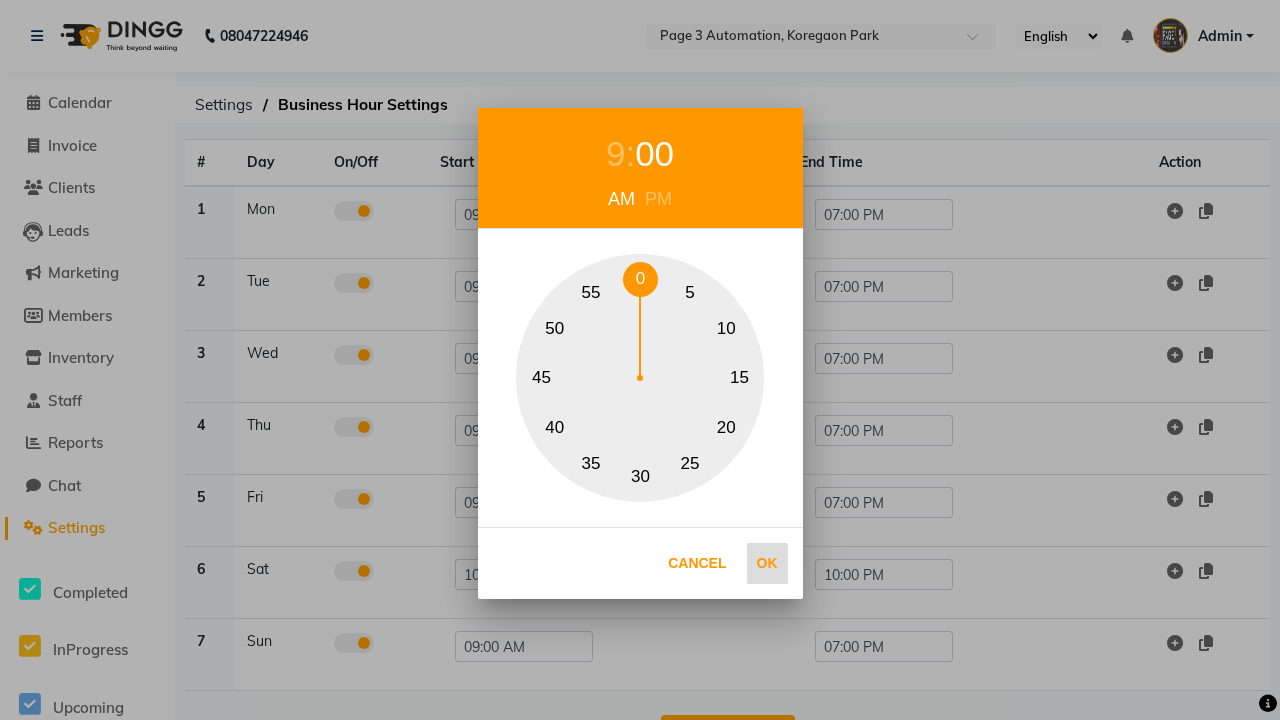 click on "Ok" at bounding box center [767, 563] 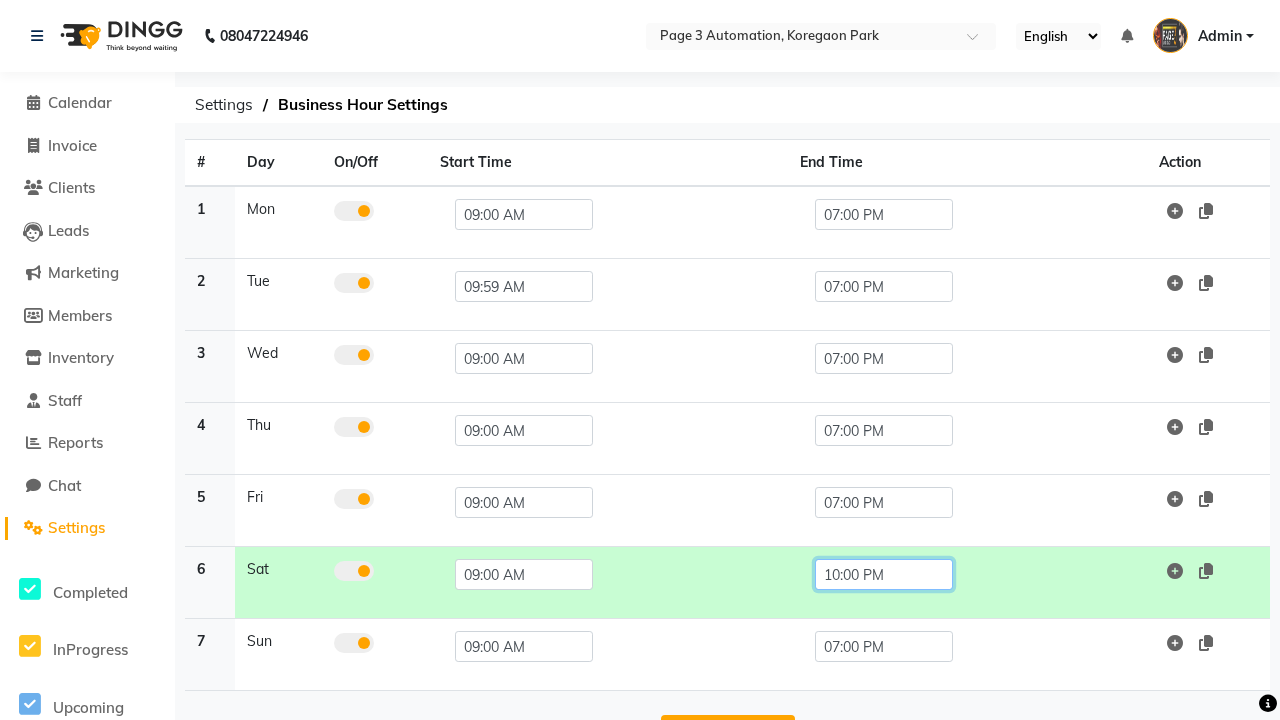 click on "10:00 PM" 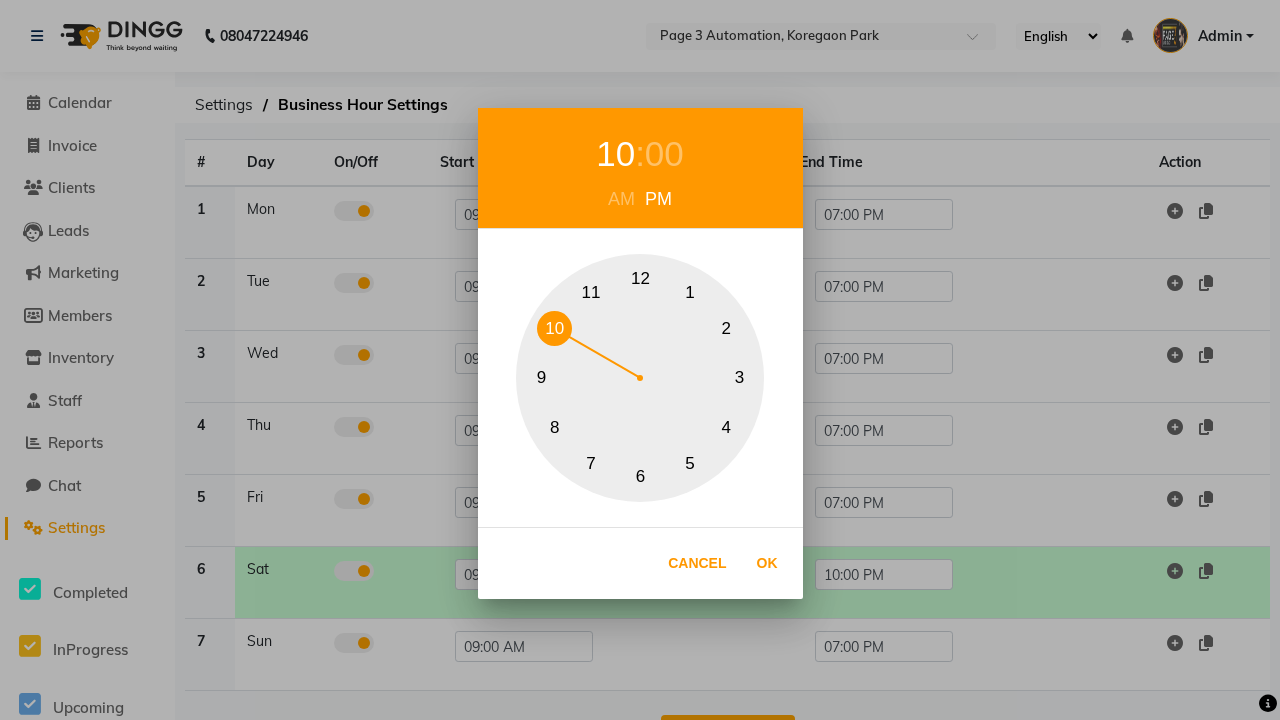 click on "7" at bounding box center (591, 463) 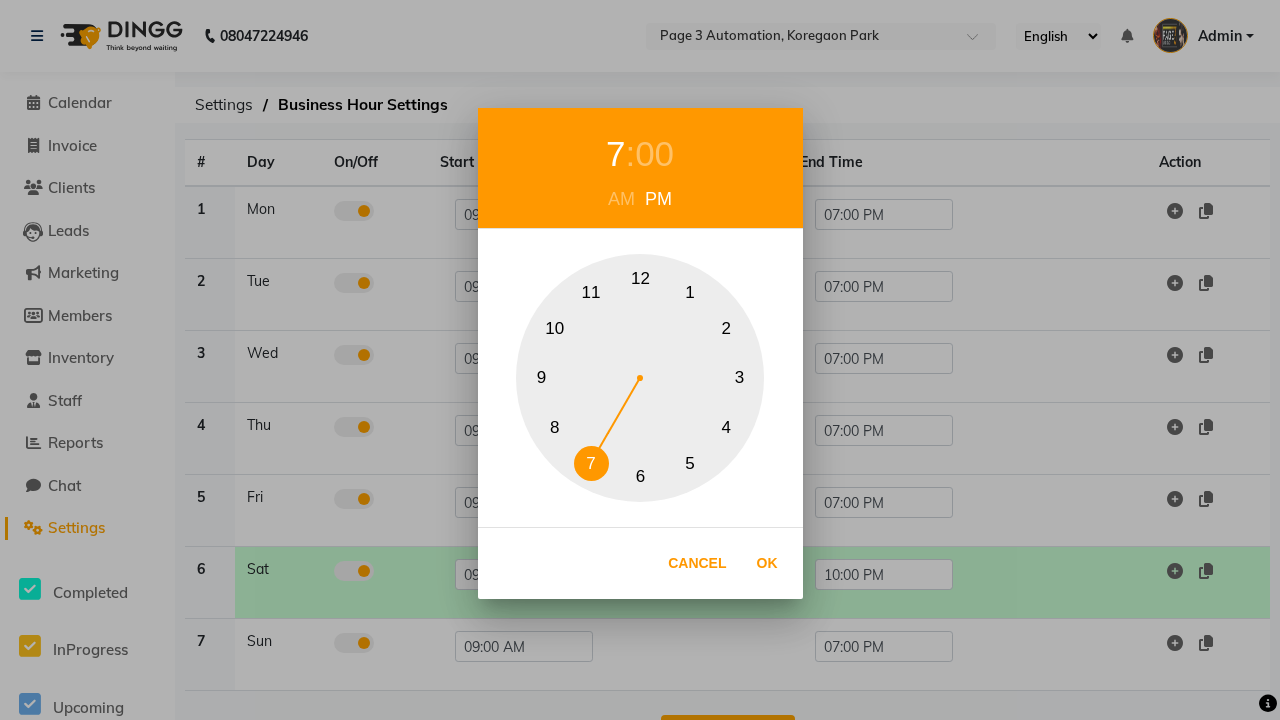click on "00" at bounding box center (654, 154) 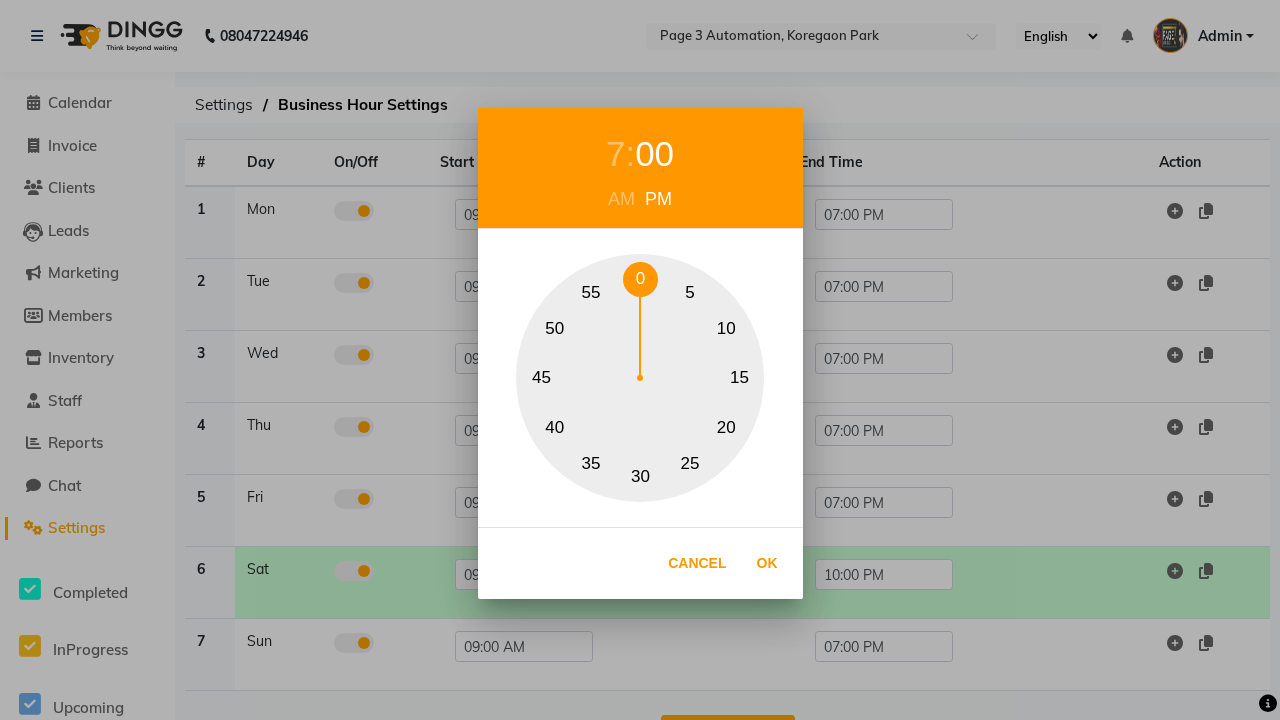 click on "0" at bounding box center [640, 279] 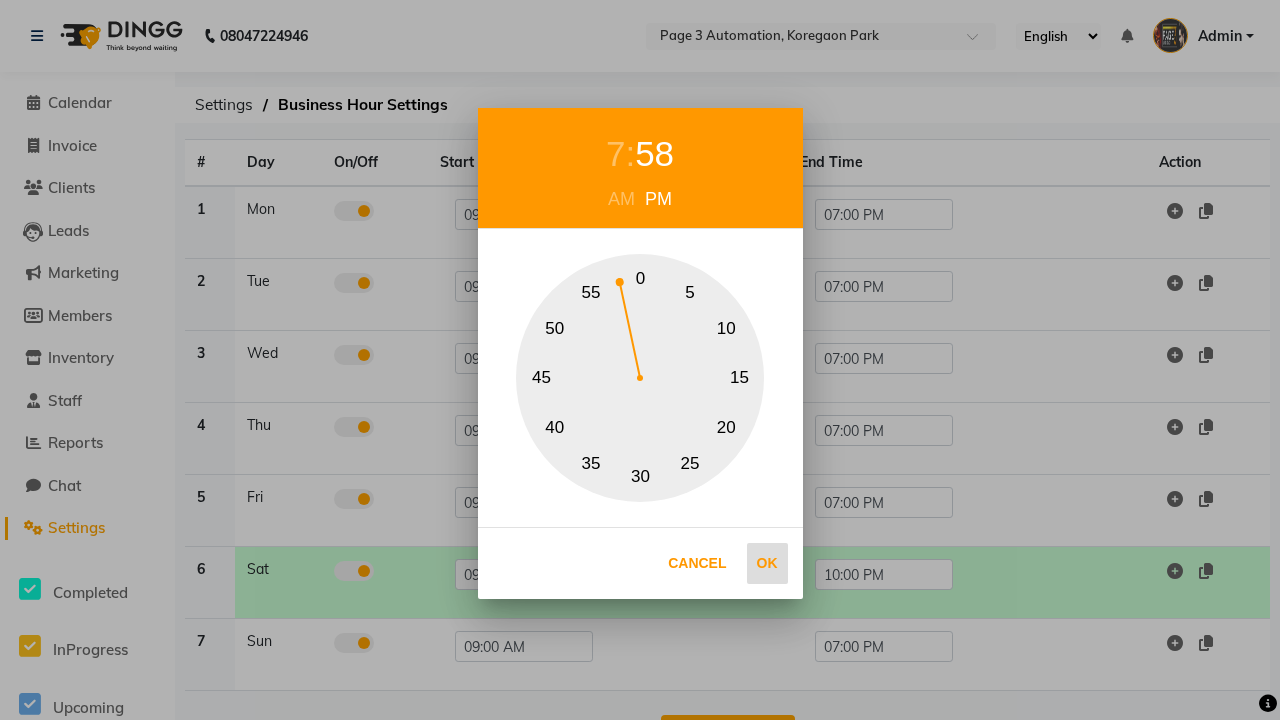 click on "Ok" at bounding box center (767, 563) 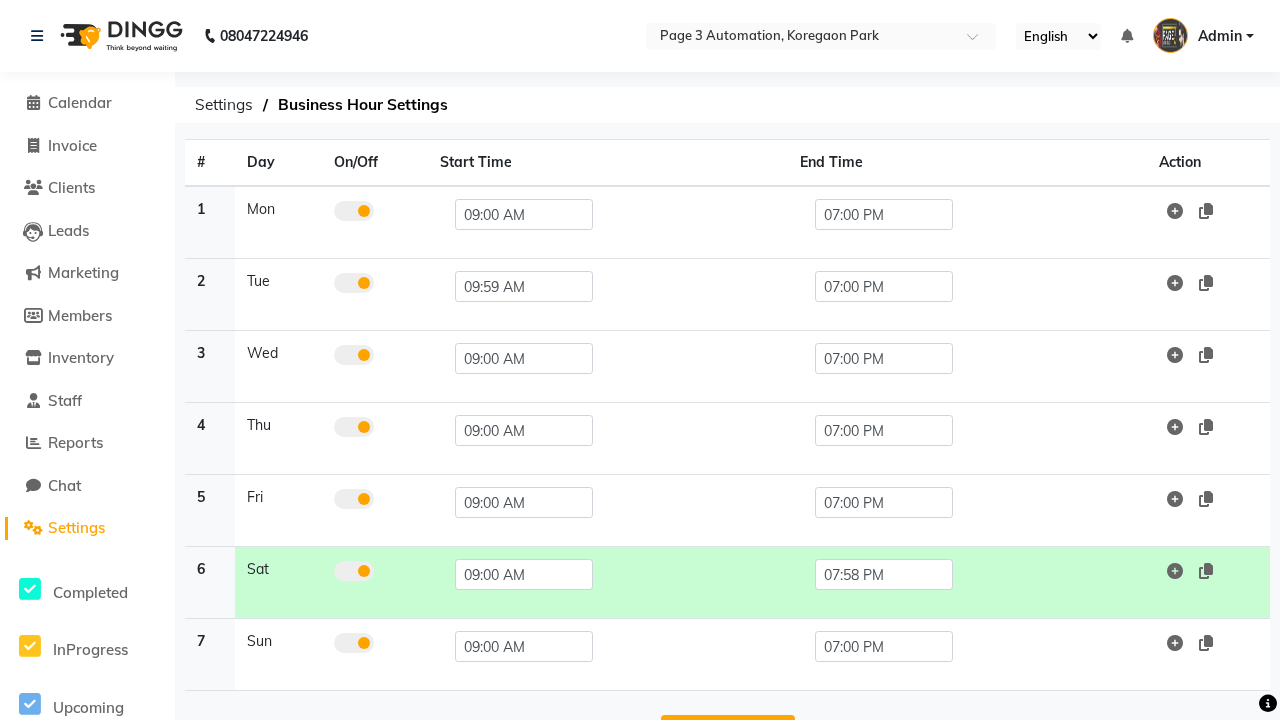 scroll, scrollTop: 33, scrollLeft: 0, axis: vertical 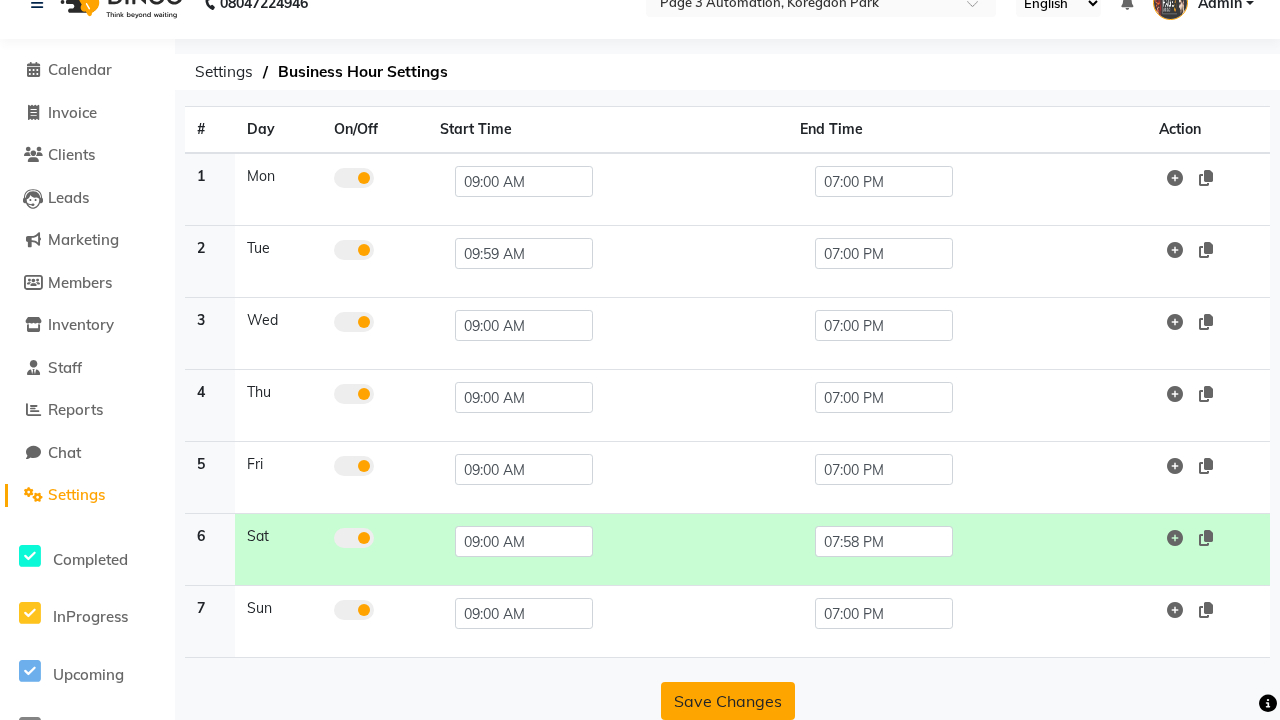 click on "Save Changes" 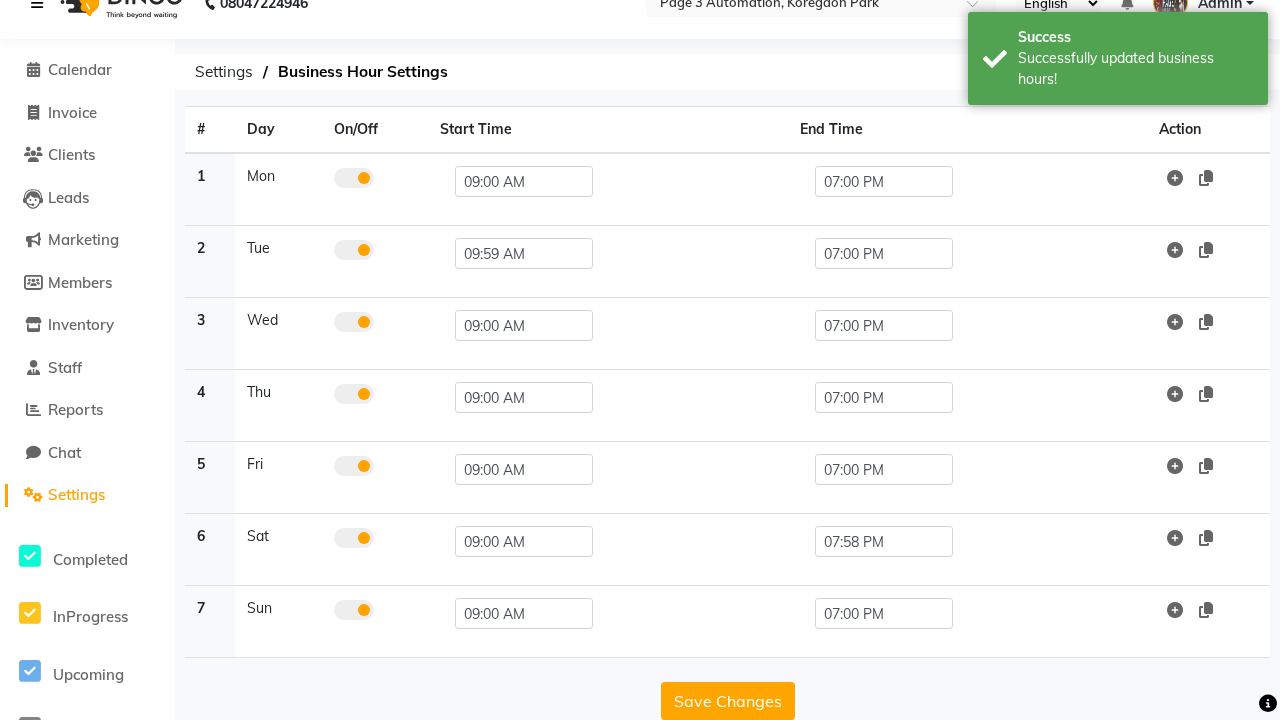 click at bounding box center [37, 3] 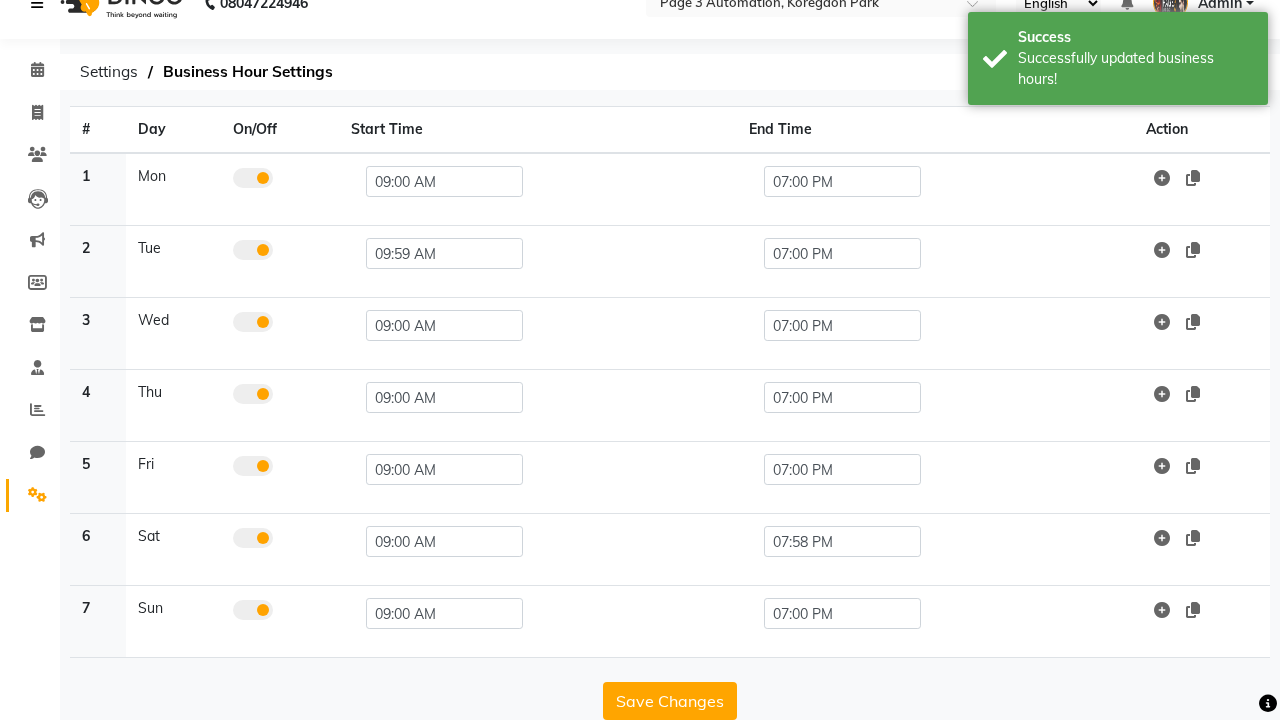 scroll, scrollTop: 8, scrollLeft: 0, axis: vertical 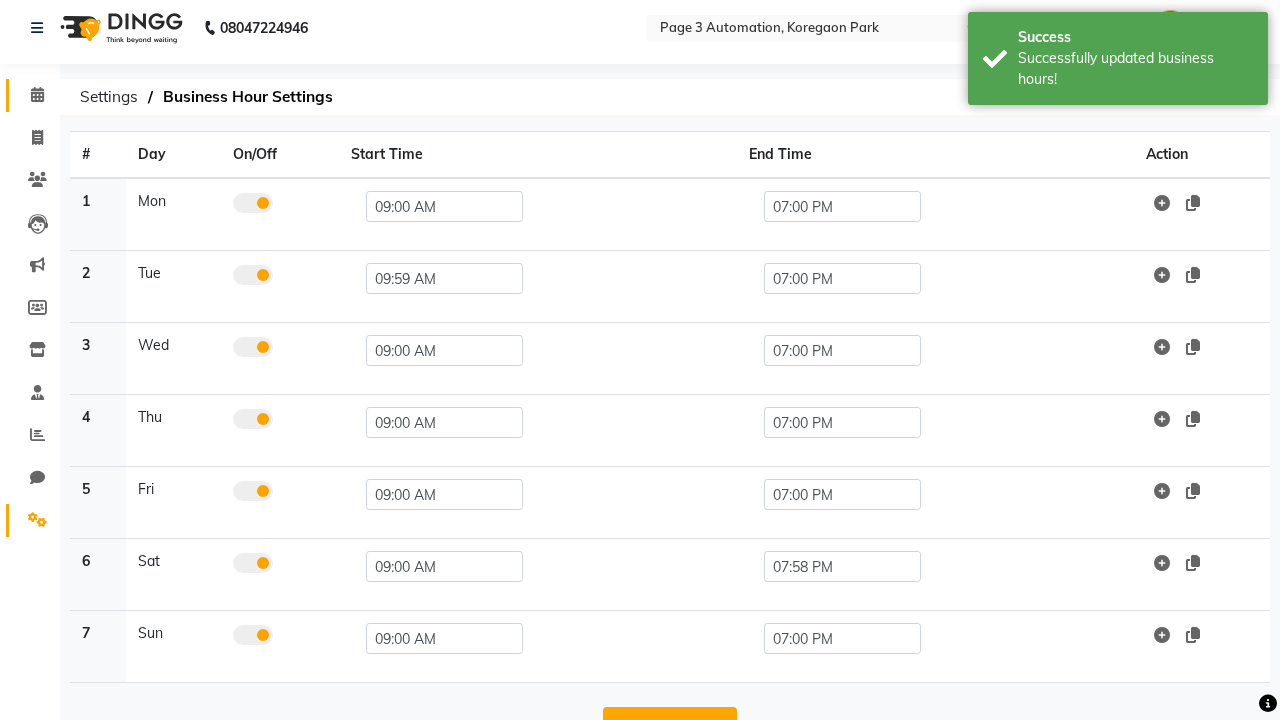 click 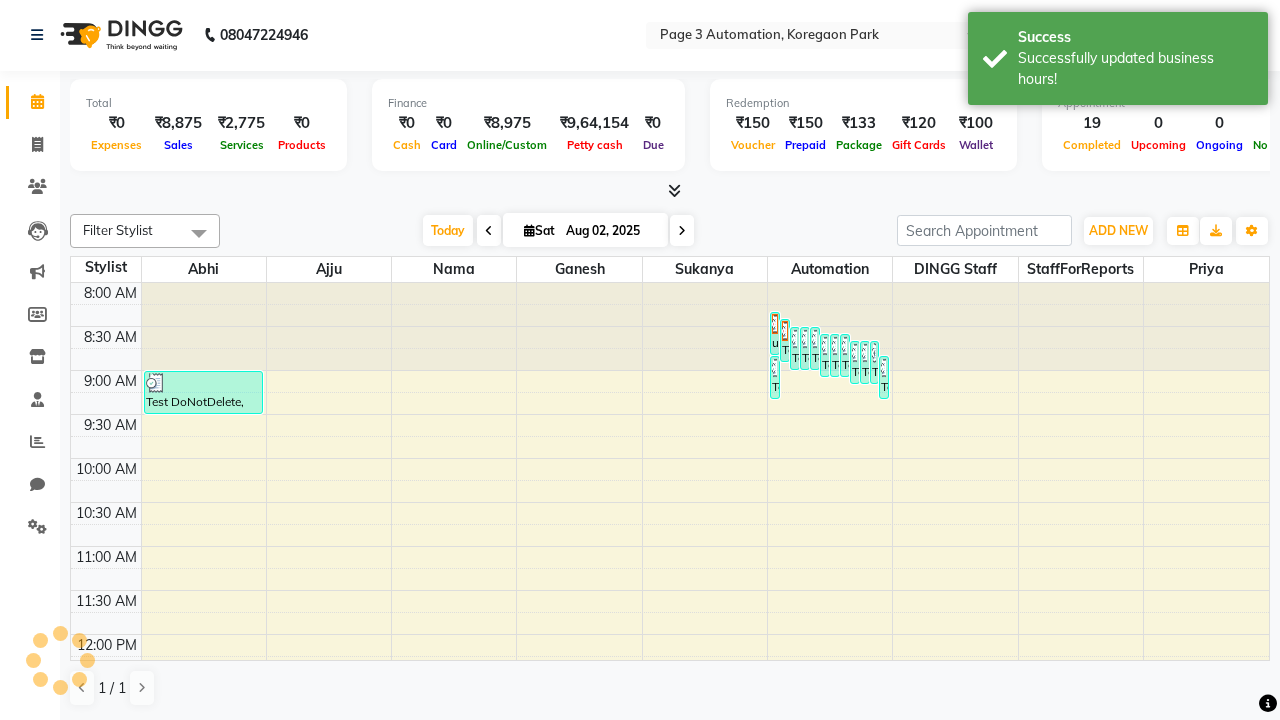 scroll, scrollTop: 0, scrollLeft: 0, axis: both 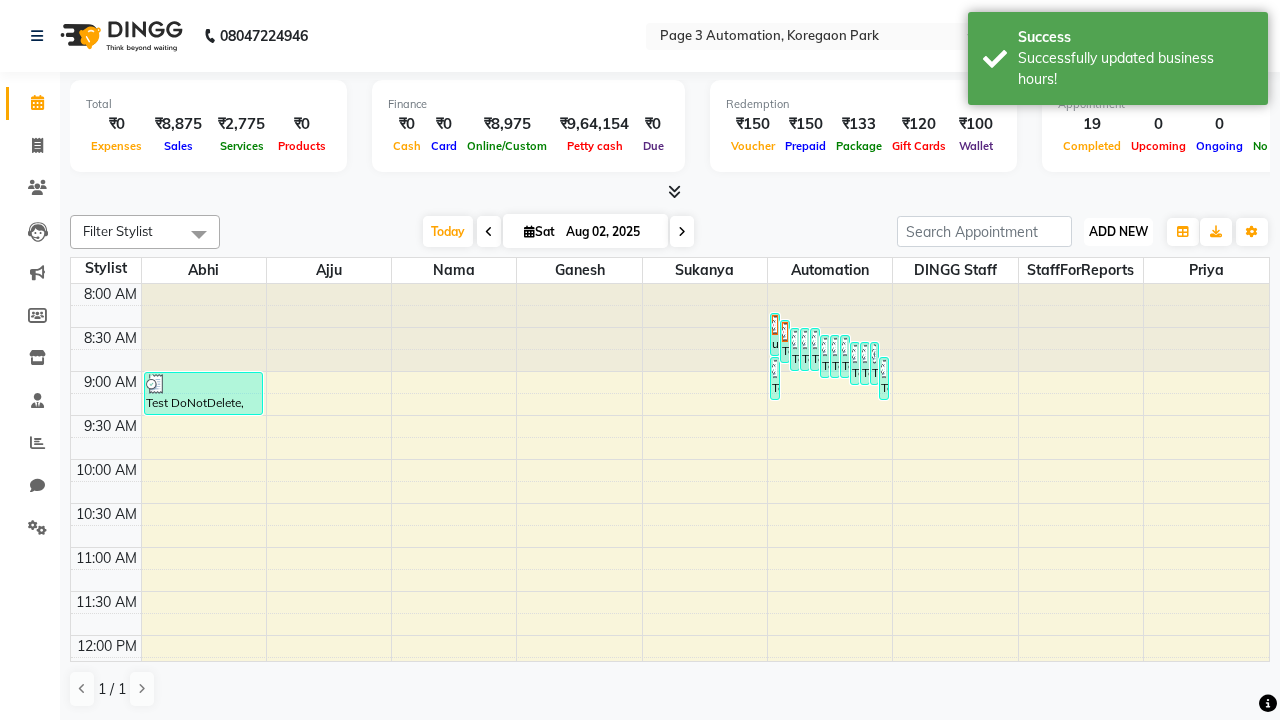 click on "ADD NEW" at bounding box center (1118, 231) 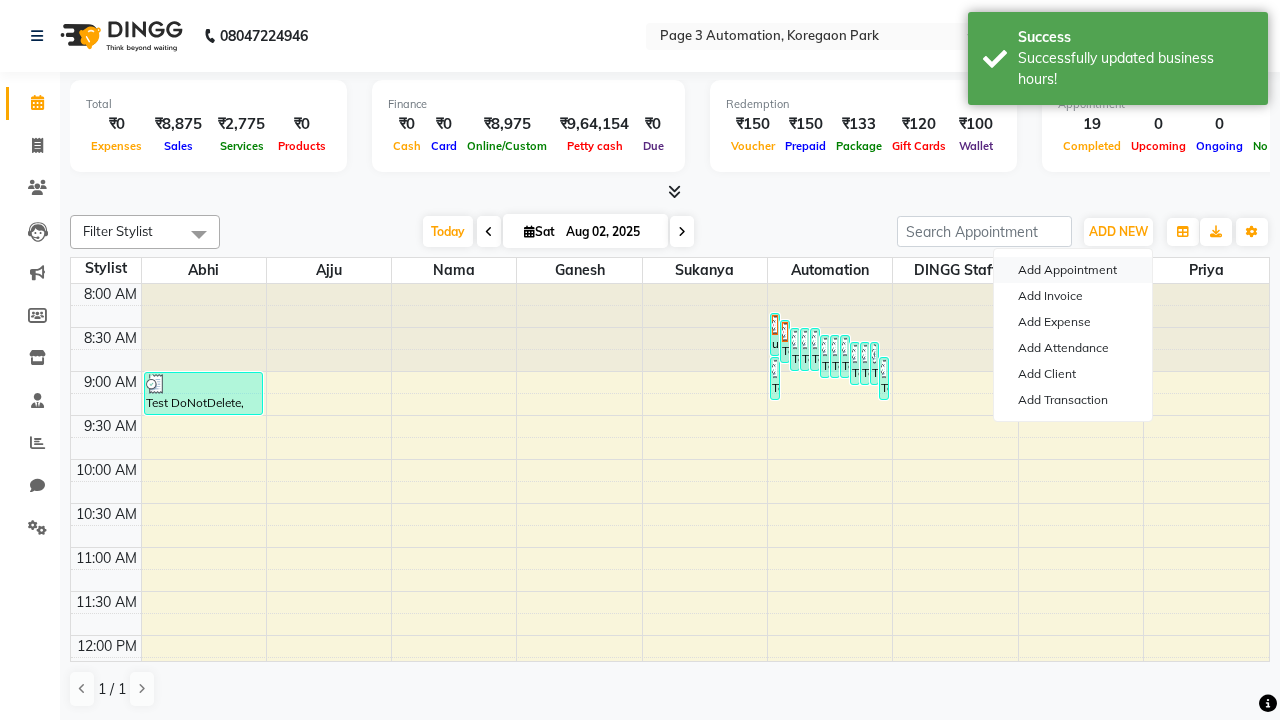 click on "Add Appointment" at bounding box center (1073, 270) 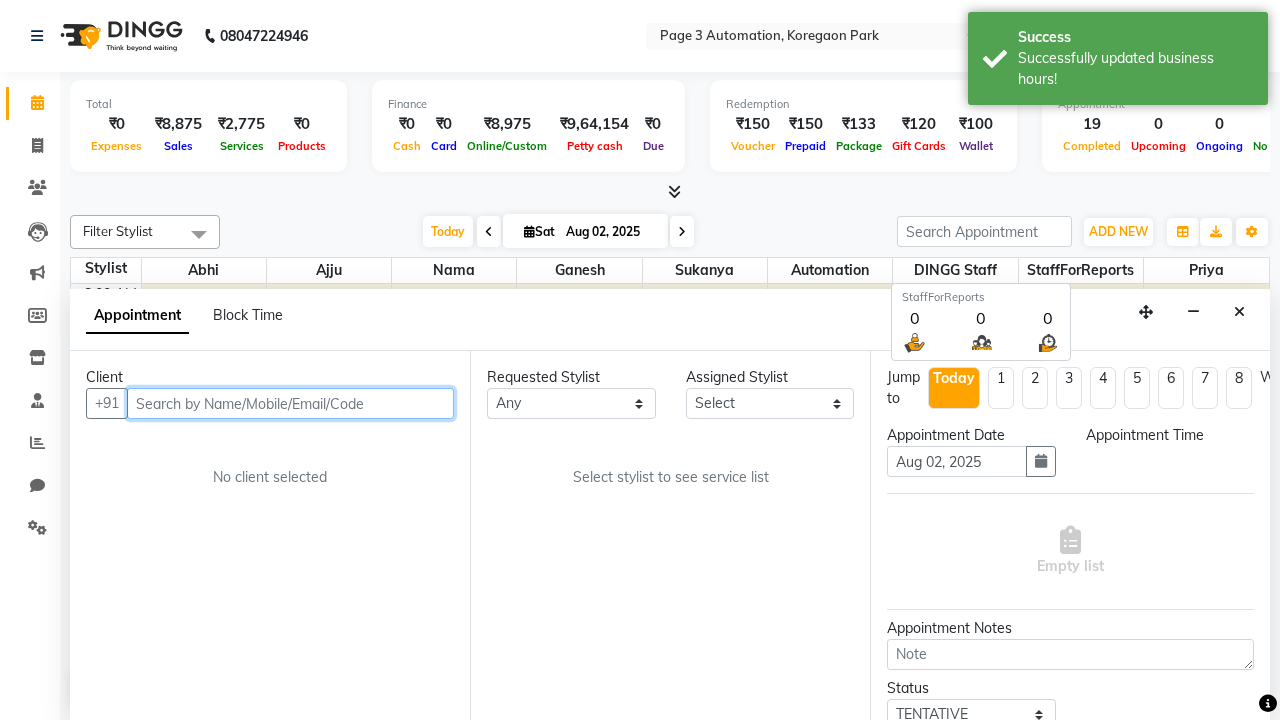 select on "540" 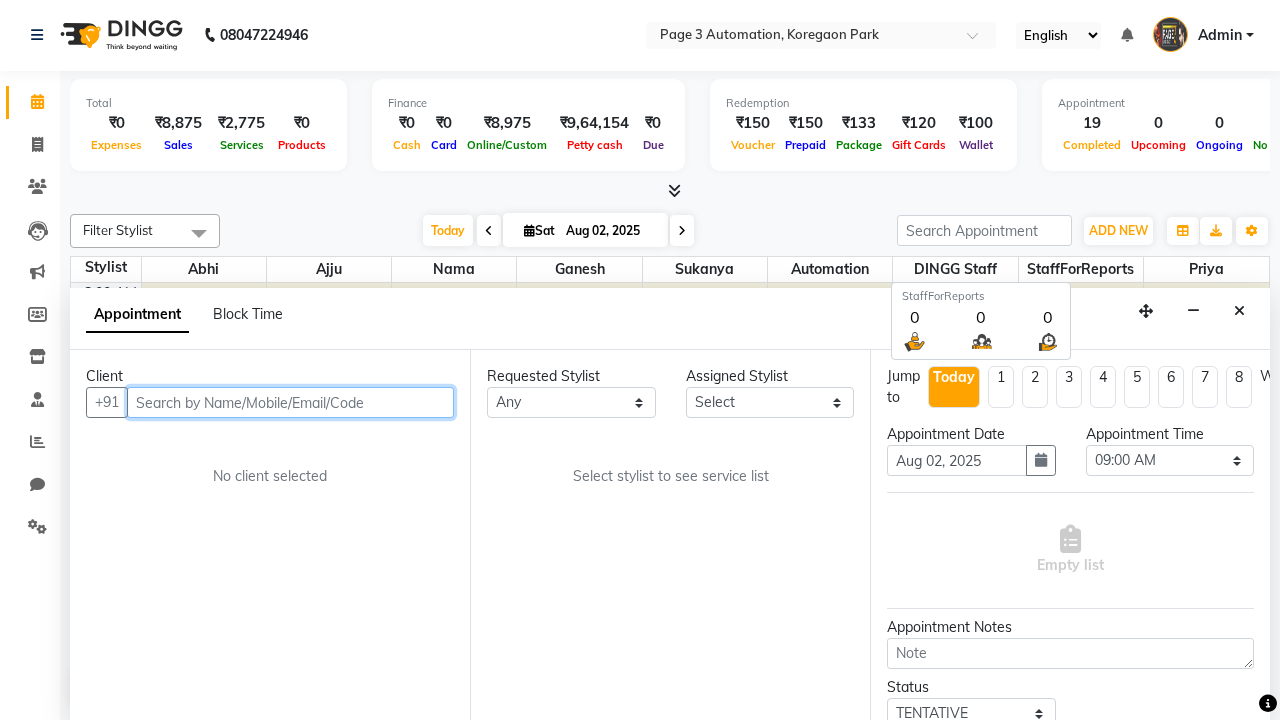 scroll, scrollTop: 0, scrollLeft: 0, axis: both 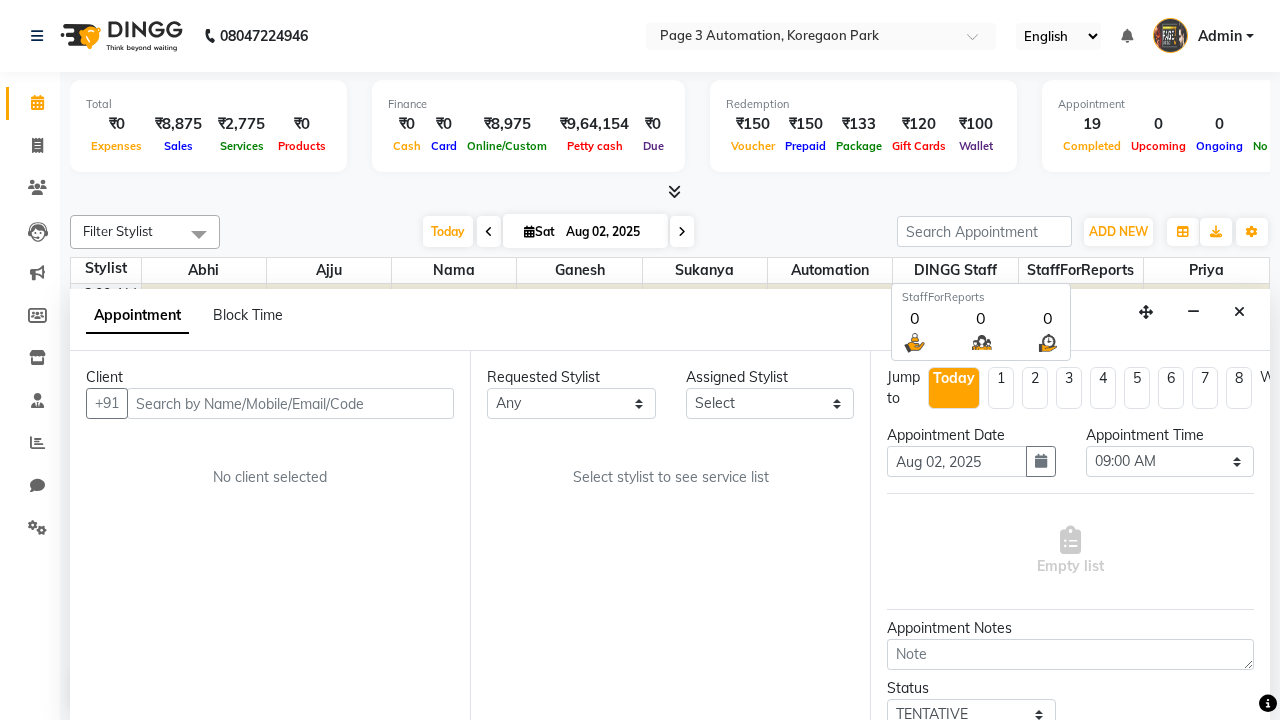 click on "Admin" at bounding box center (1220, 36) 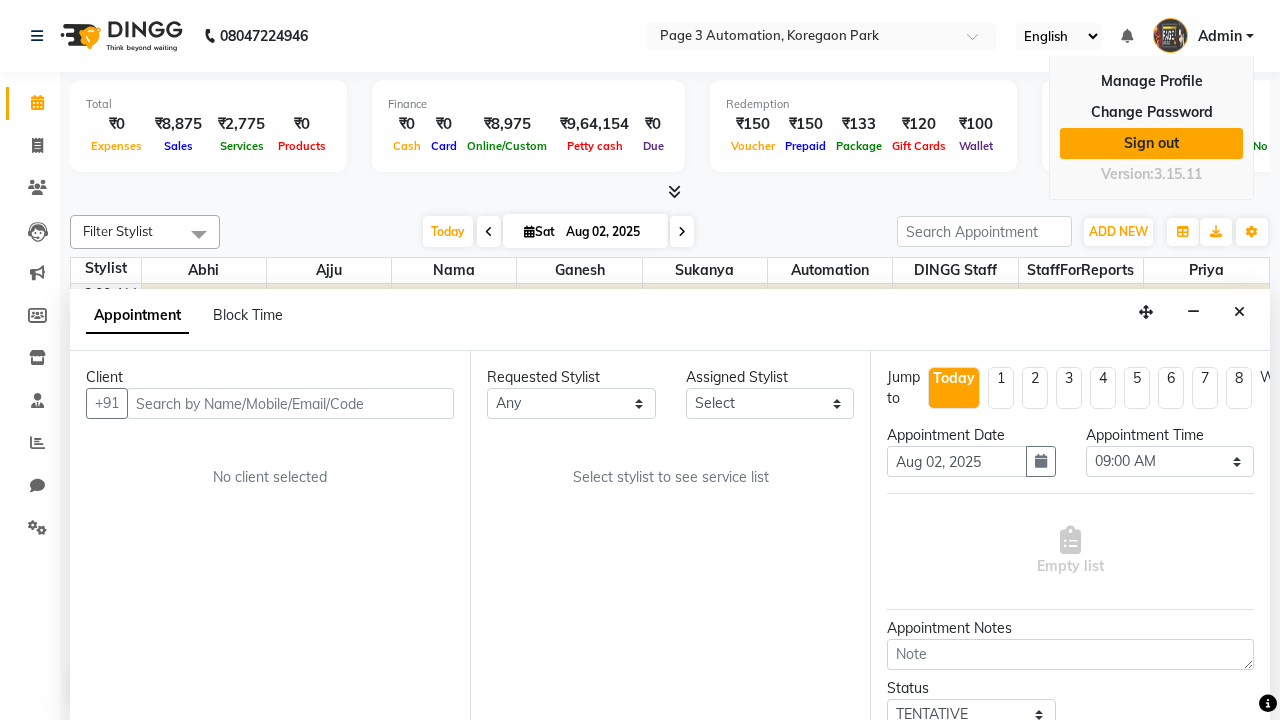 click on "Sign out" at bounding box center [1151, 143] 